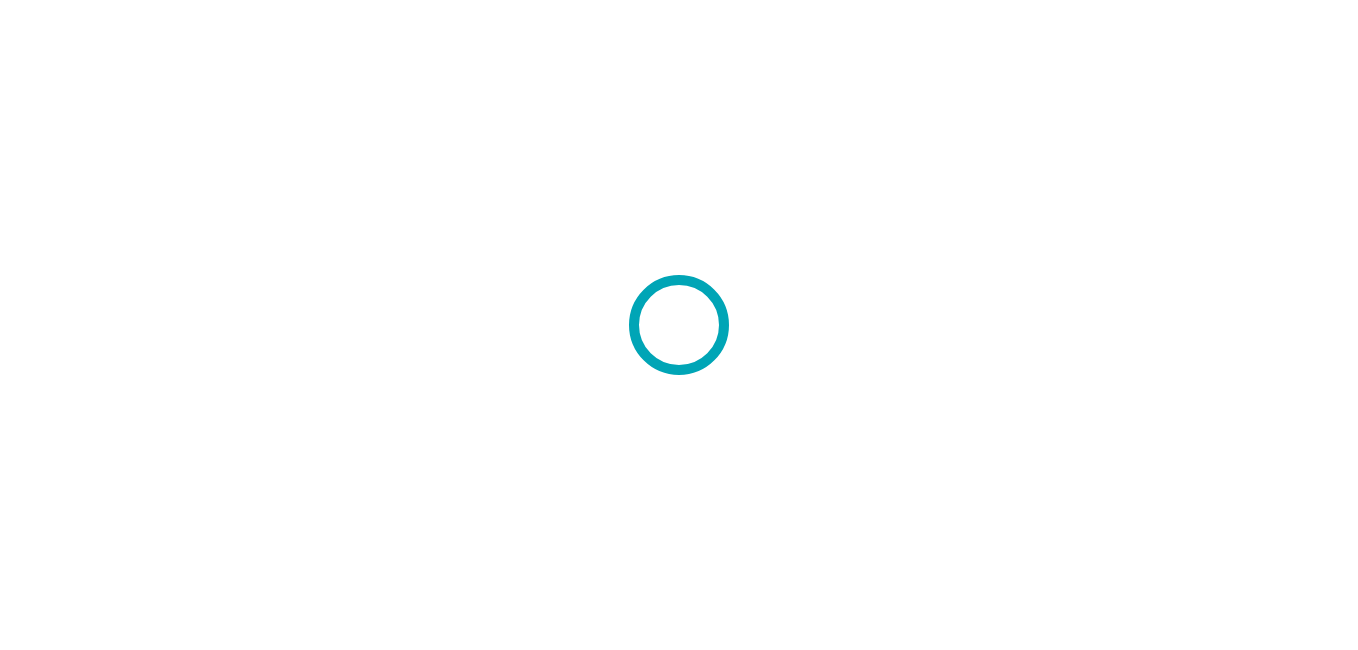 scroll, scrollTop: 0, scrollLeft: 0, axis: both 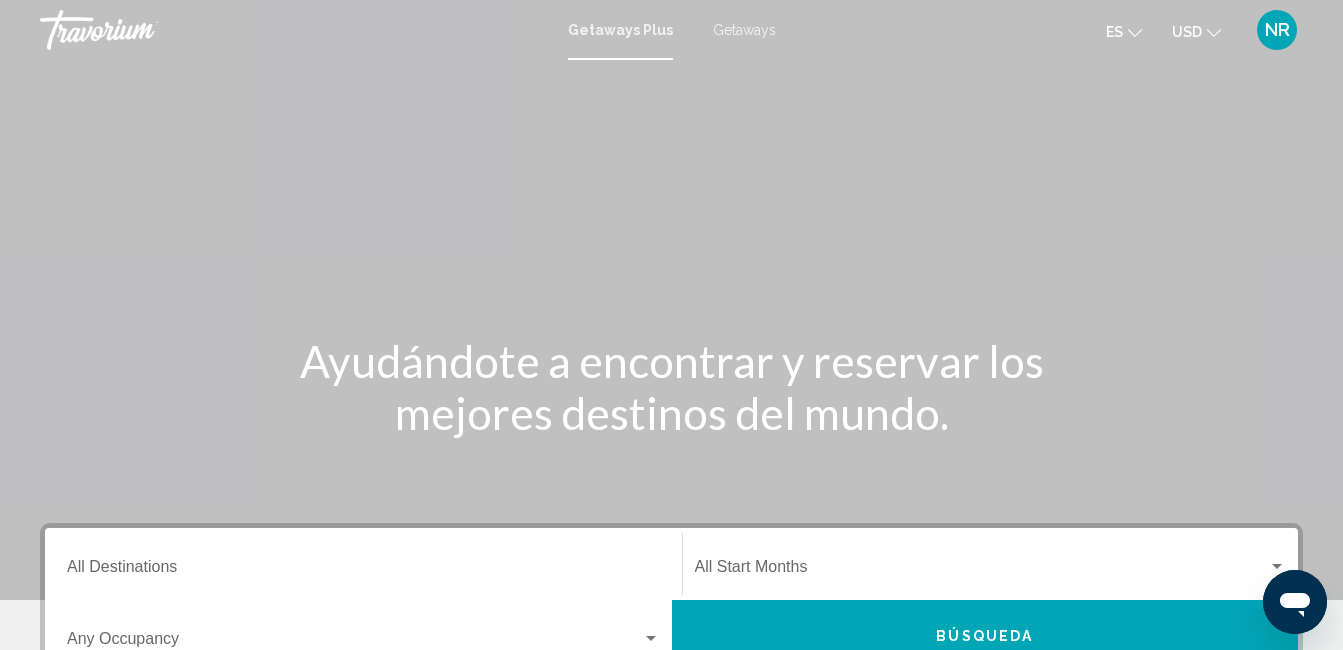 click on "Destination All Destinations" at bounding box center [363, 564] 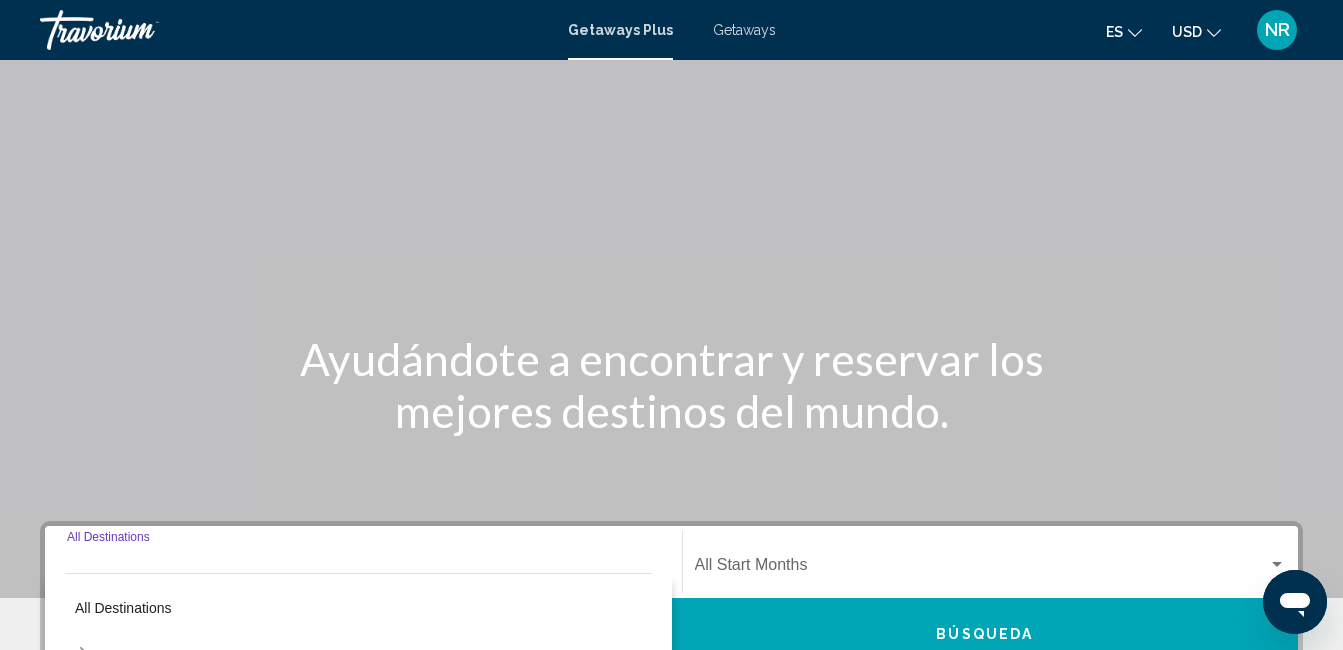 scroll, scrollTop: 458, scrollLeft: 0, axis: vertical 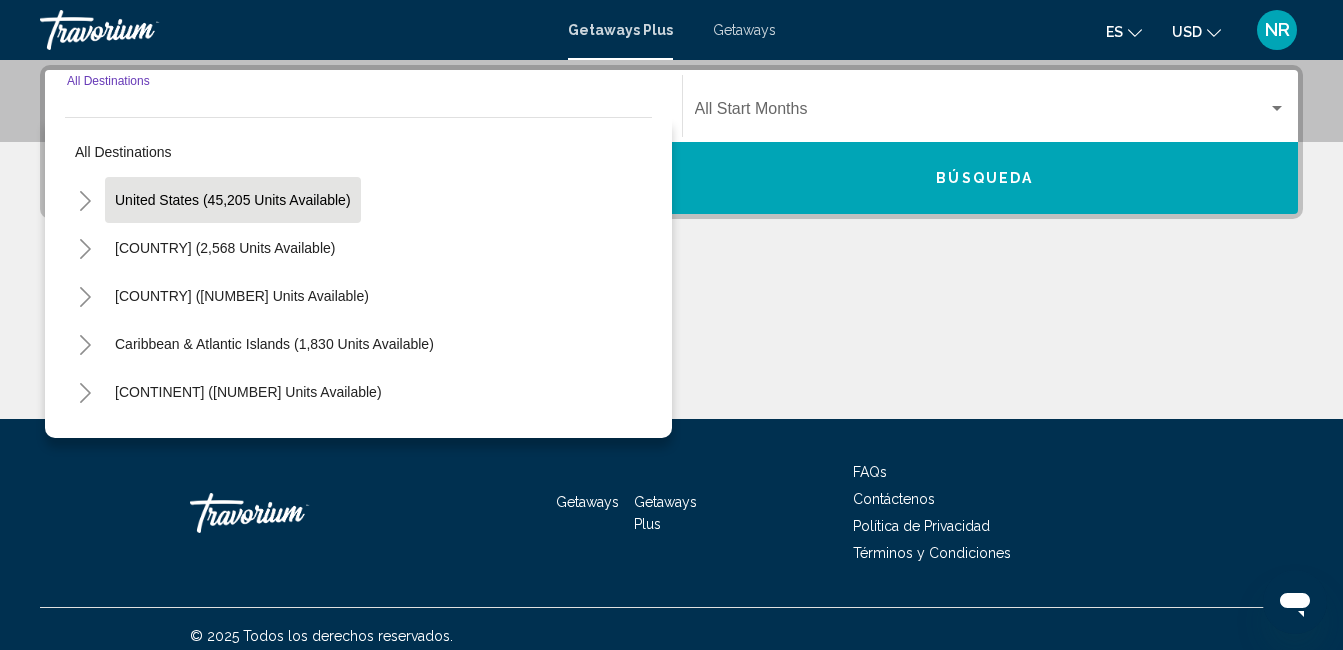 click on "United States (45,205 units available)" at bounding box center [225, 248] 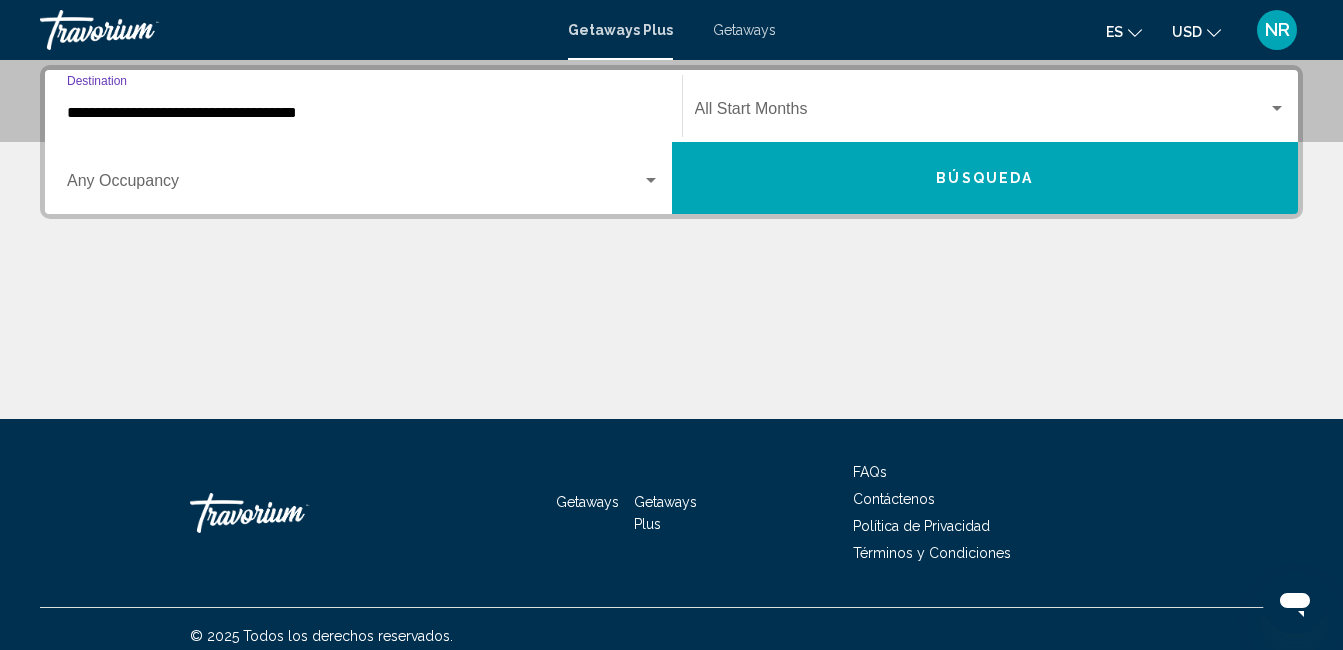 click on "Start Month All Start Months" 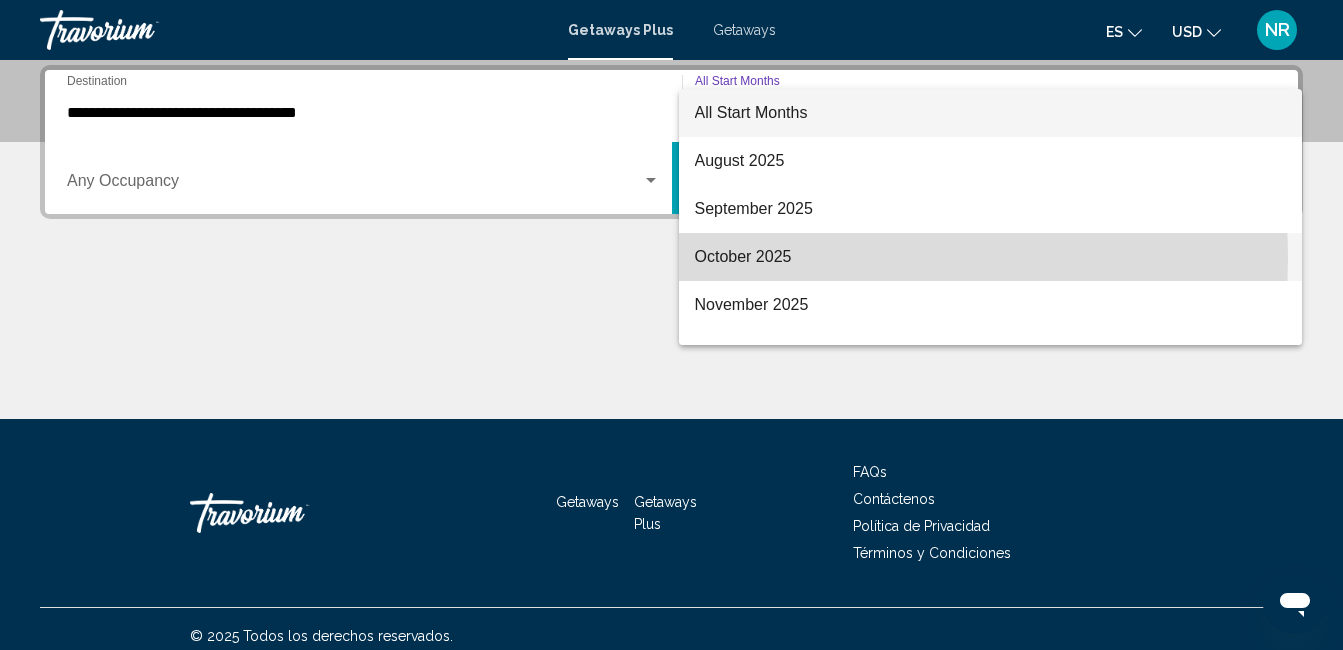 click on "October 2025" at bounding box center (991, 257) 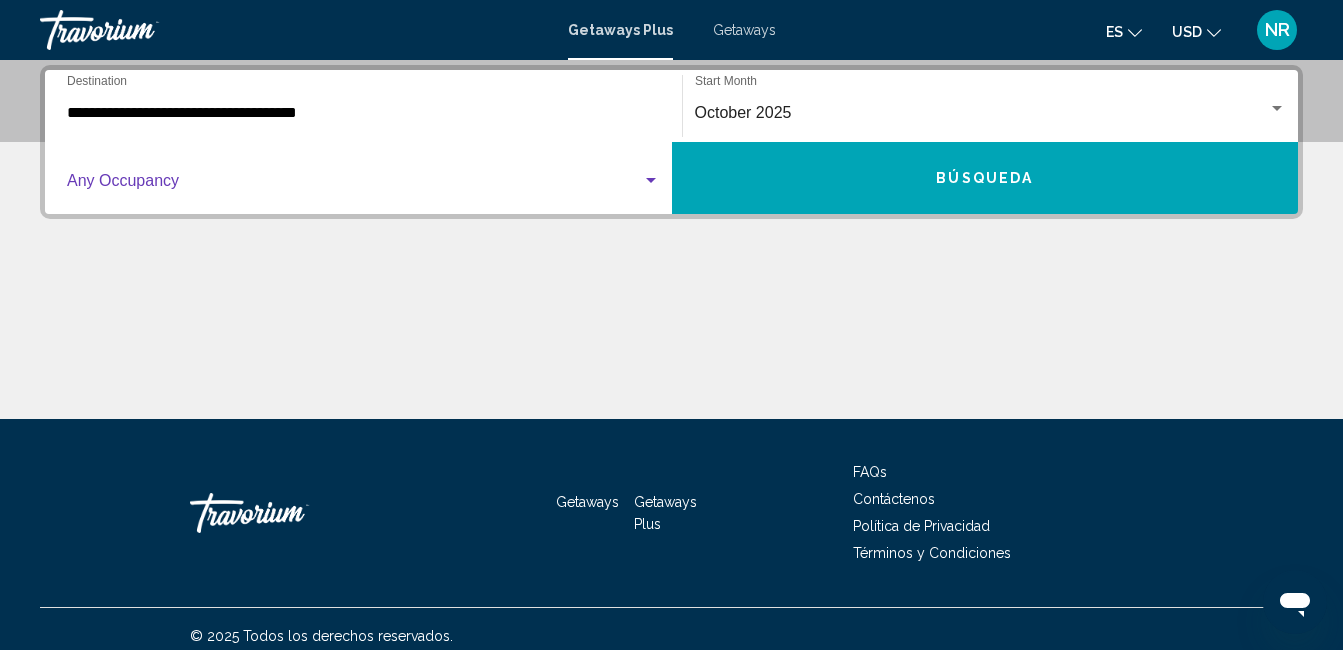 click at bounding box center [651, 180] 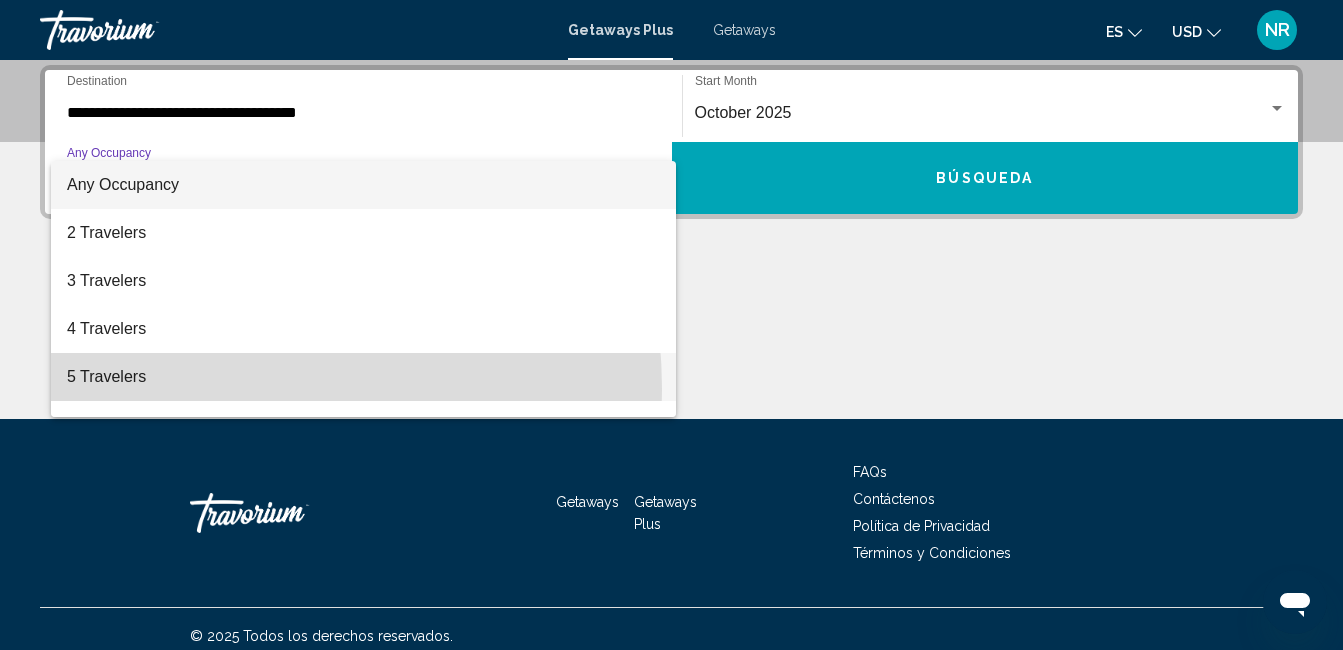 click on "5 Travelers" at bounding box center (363, 377) 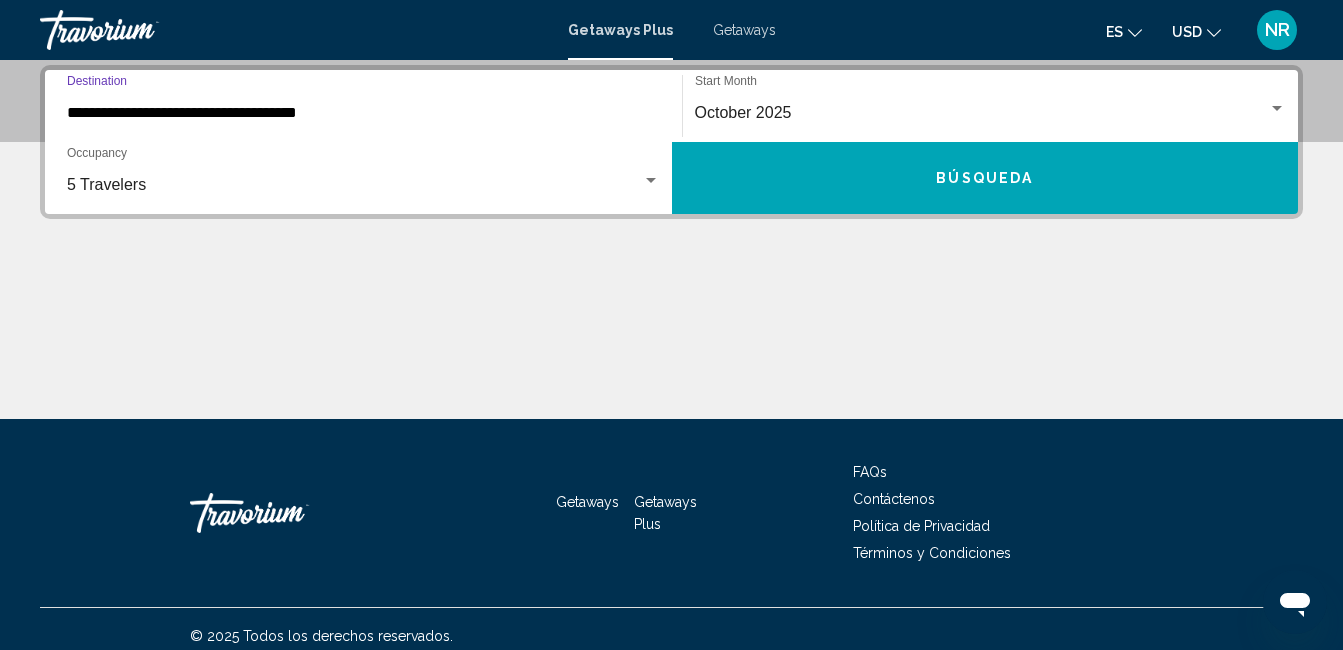 click on "**********" at bounding box center [363, 113] 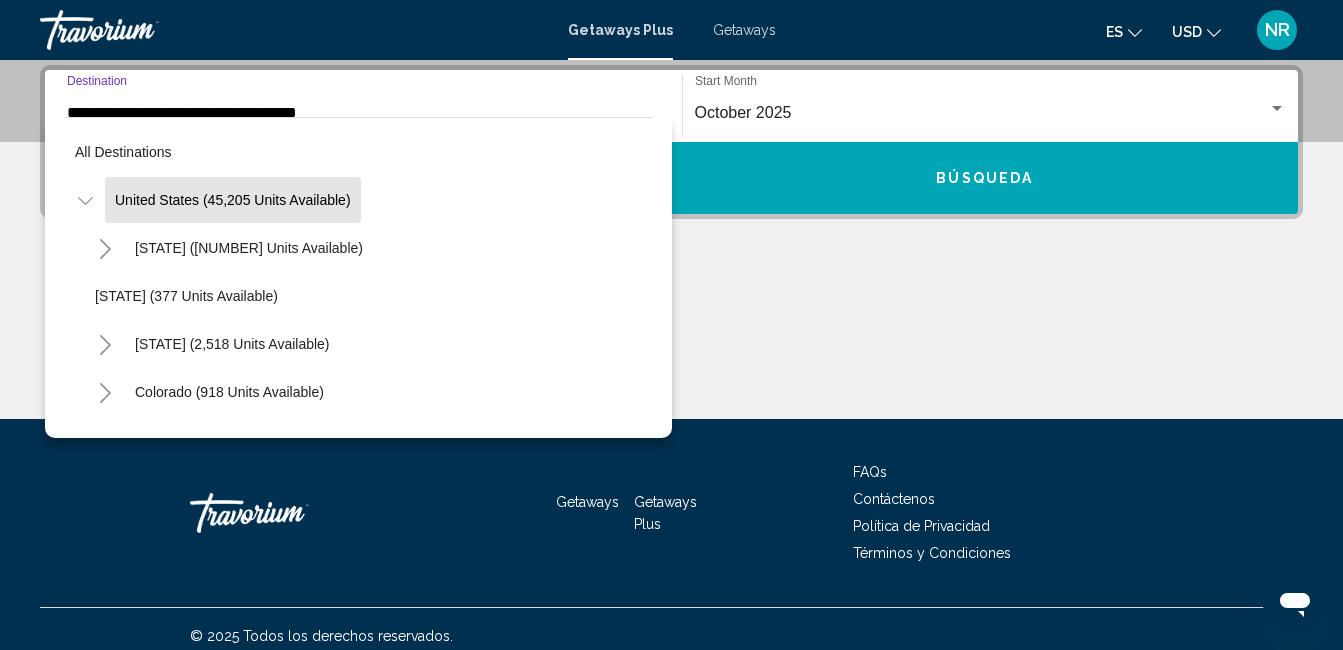 scroll, scrollTop: 333, scrollLeft: 0, axis: vertical 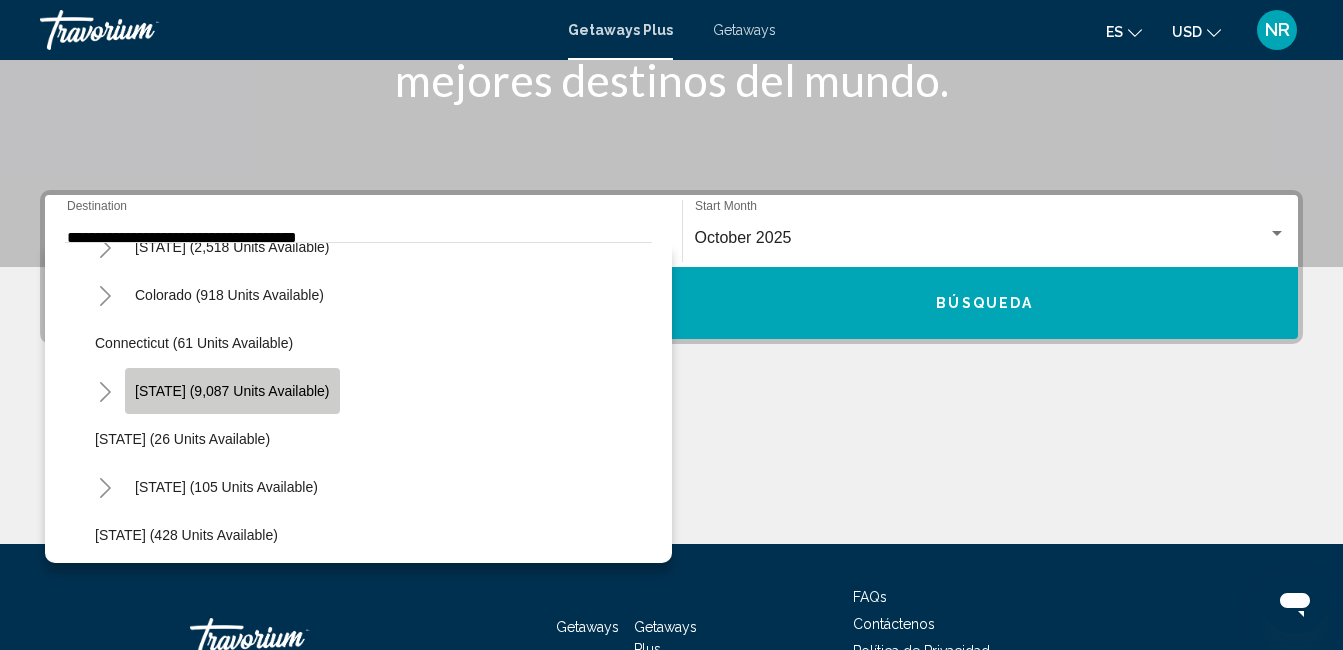 click on "[STATE] (9,087 units available)" 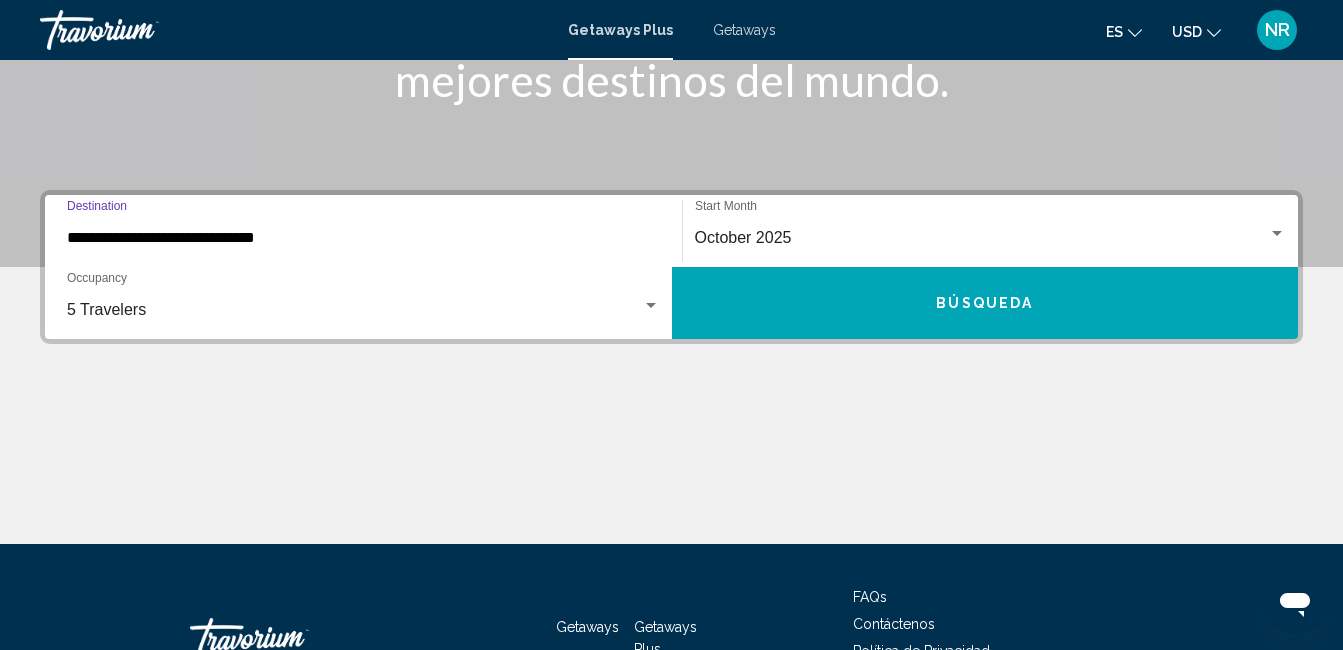 scroll, scrollTop: 458, scrollLeft: 0, axis: vertical 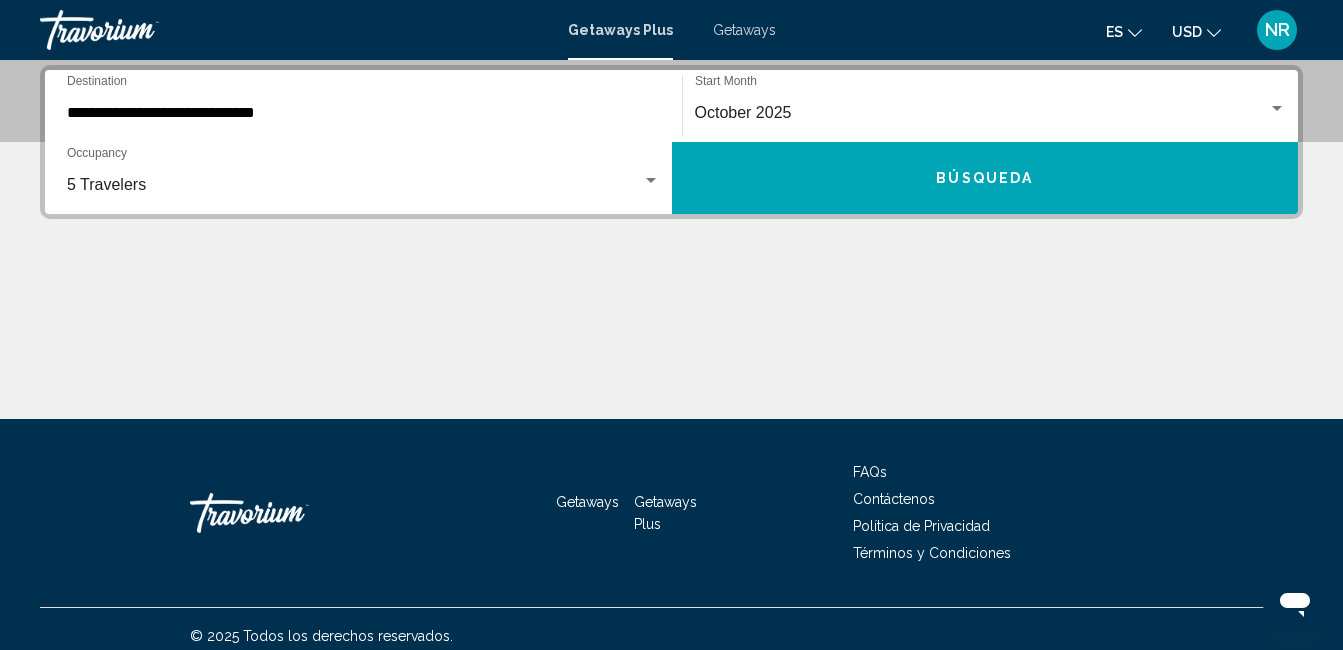 click on "**********" at bounding box center (363, 106) 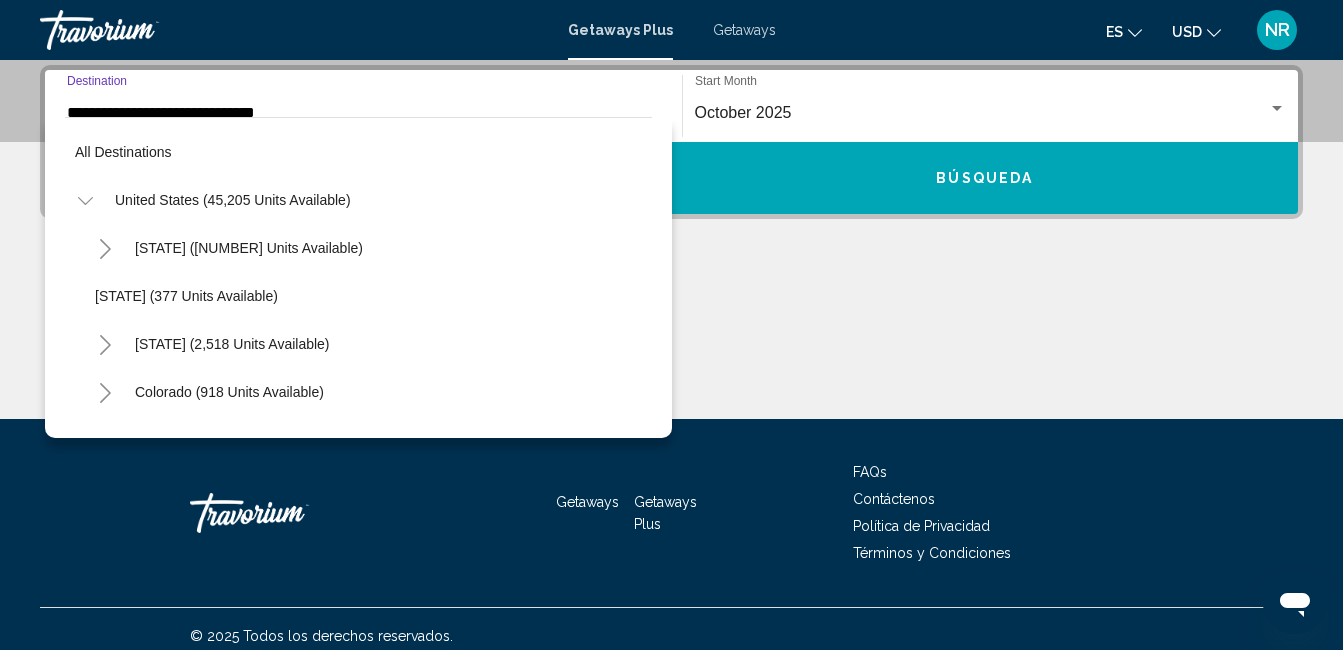 scroll, scrollTop: 406, scrollLeft: 0, axis: vertical 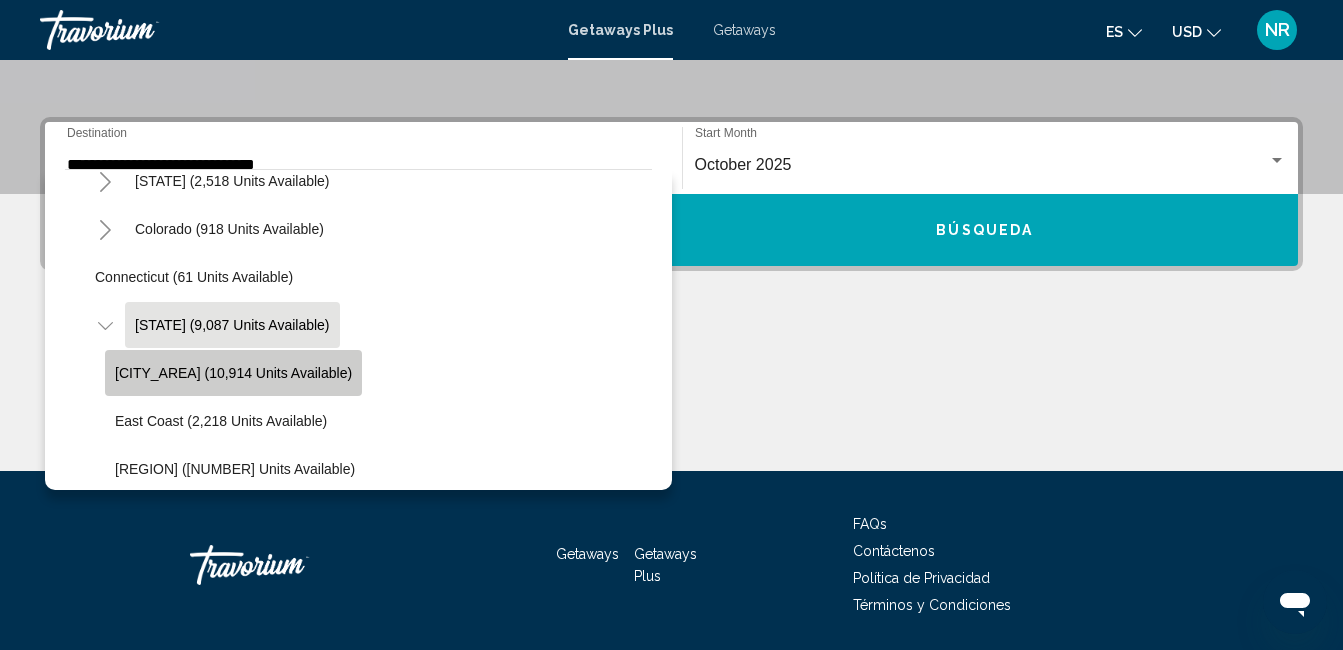 click on "[CITY_AREA] (10,914 units available)" 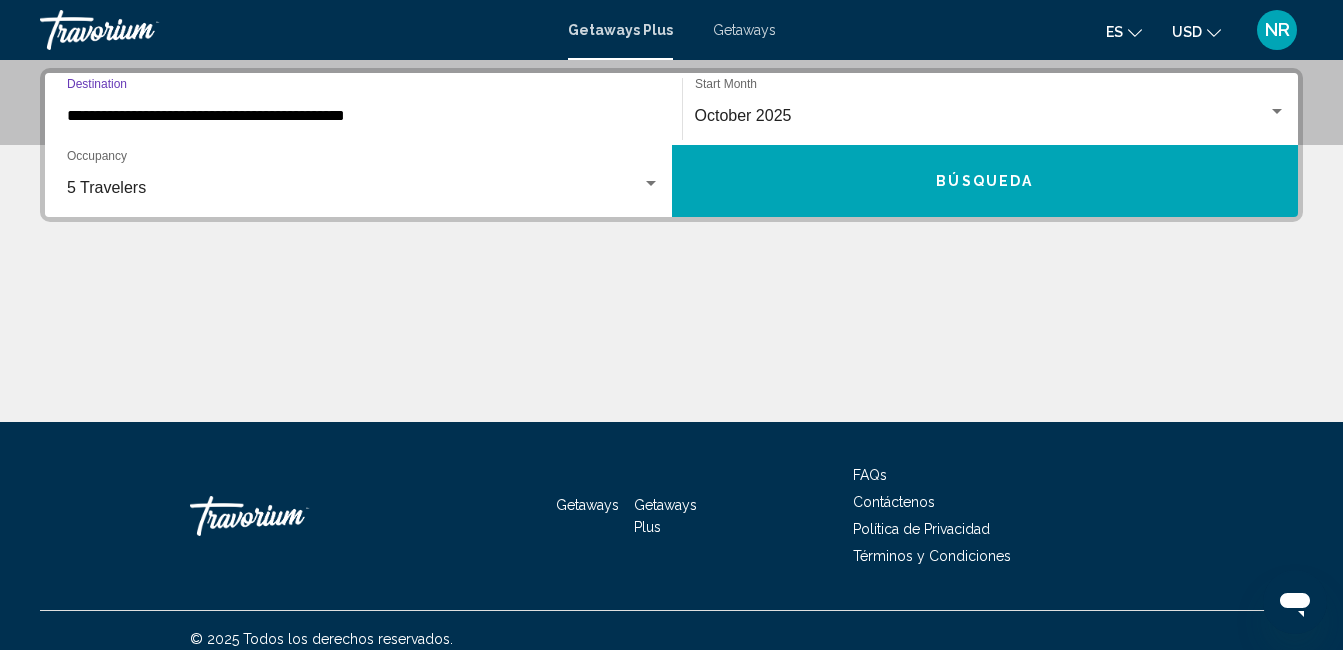 scroll, scrollTop: 458, scrollLeft: 0, axis: vertical 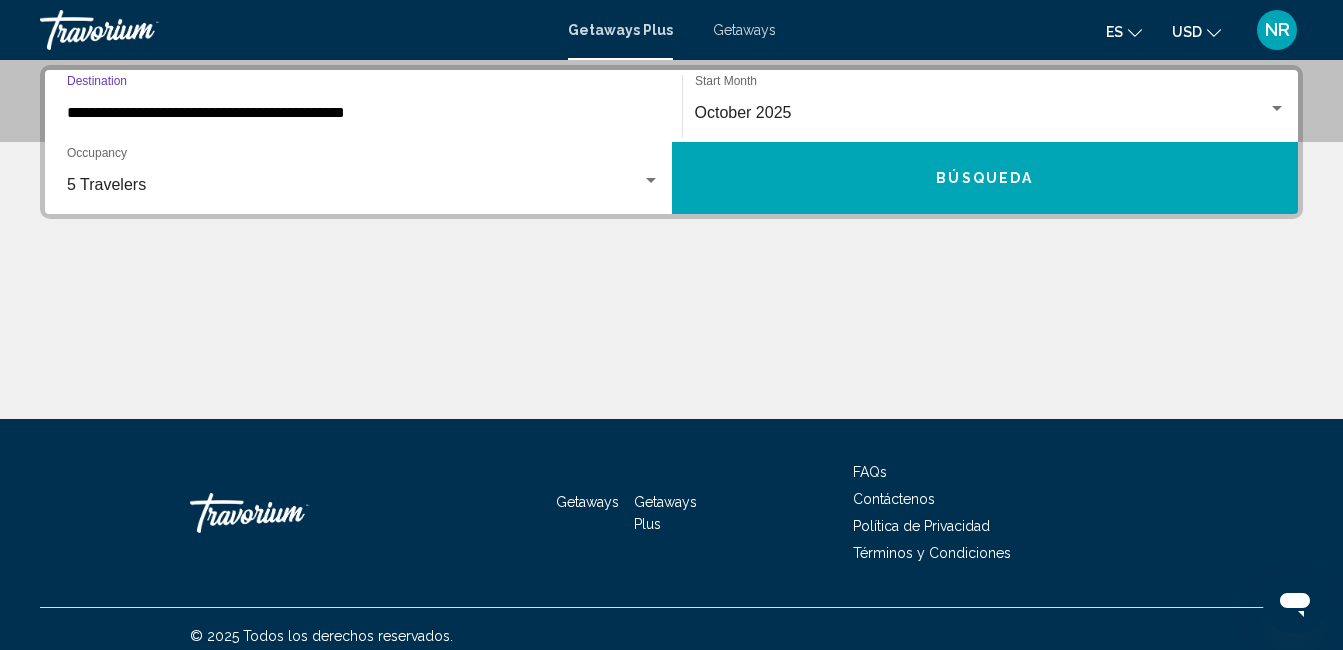 click on "Búsqueda" at bounding box center (984, 179) 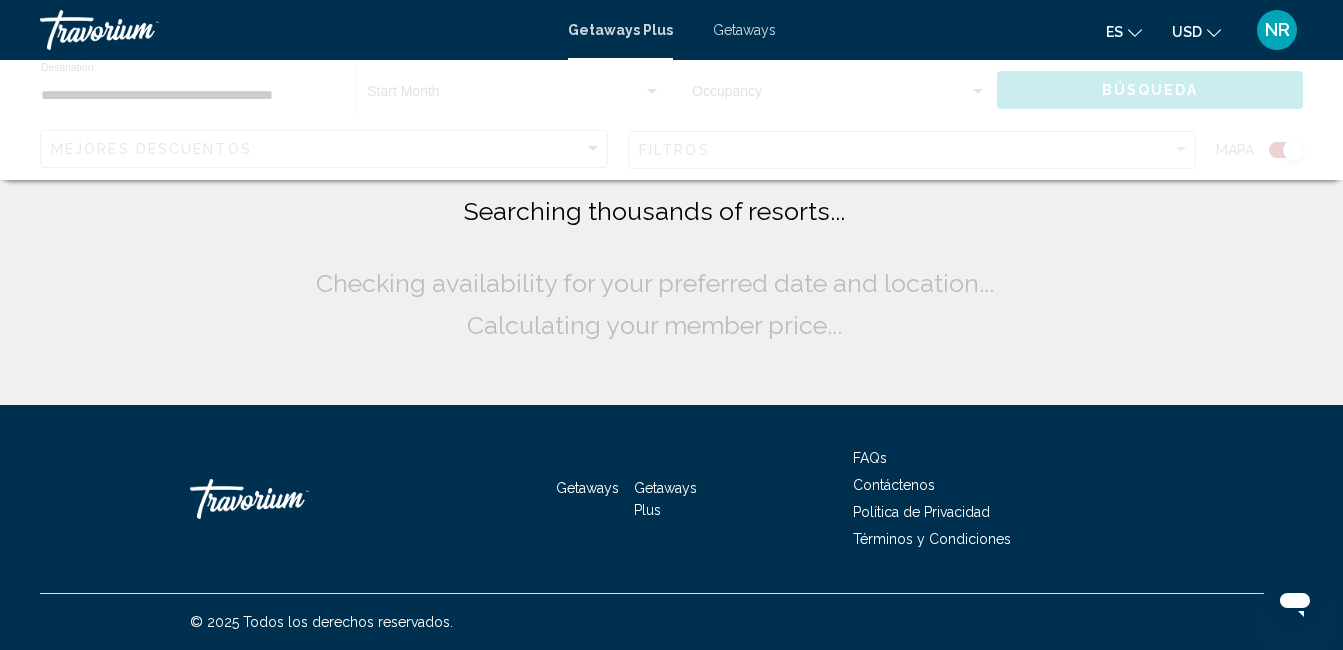 scroll, scrollTop: 0, scrollLeft: 0, axis: both 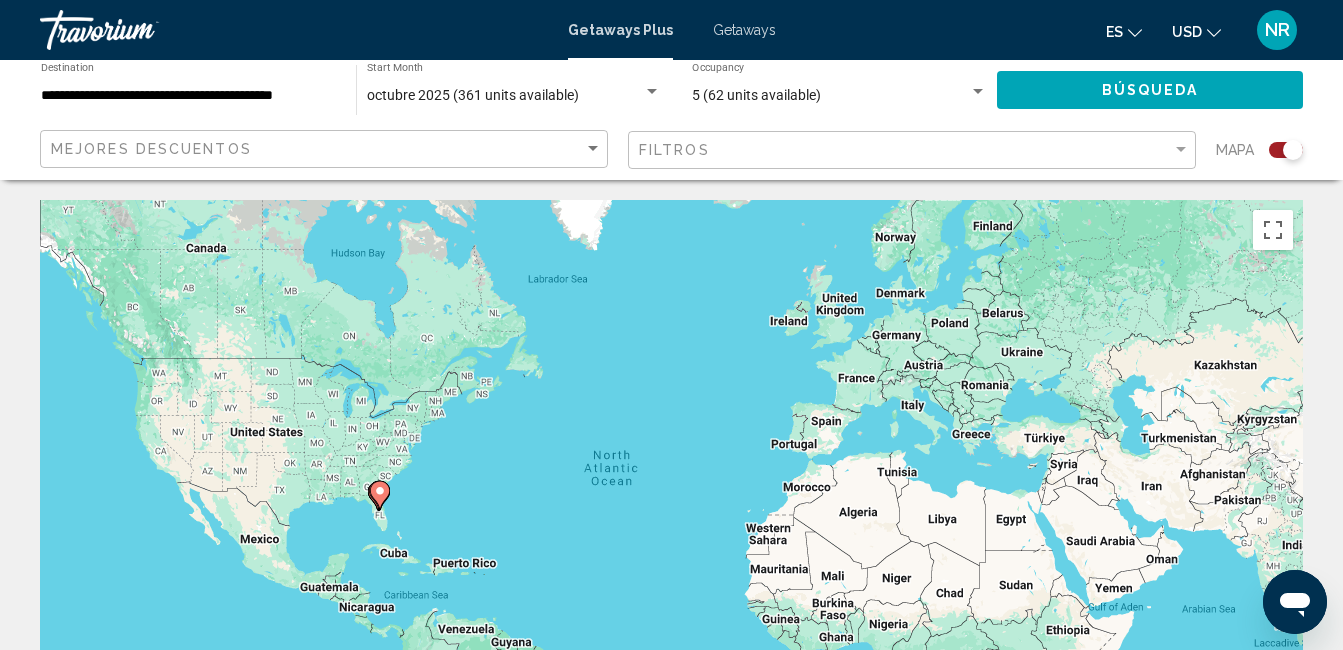 click on "octubre 2025 (361 units available)" at bounding box center (473, 95) 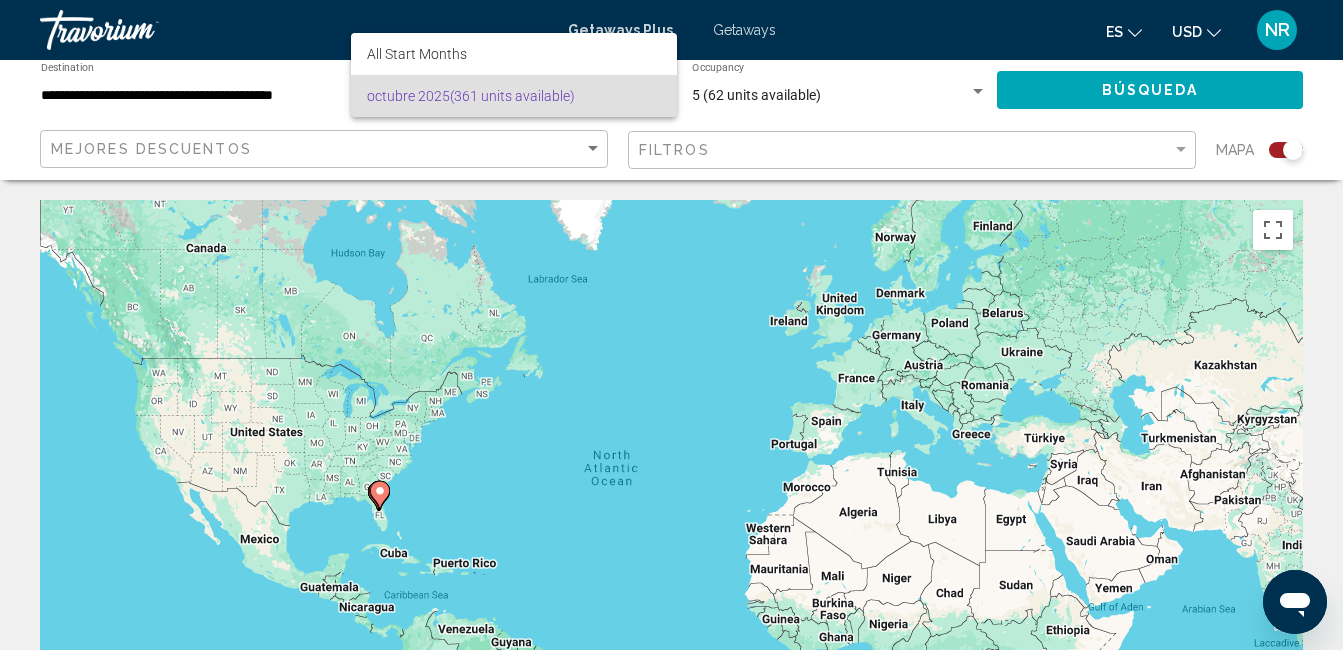 click on "octubre 2025  (361 units available)" at bounding box center [514, 96] 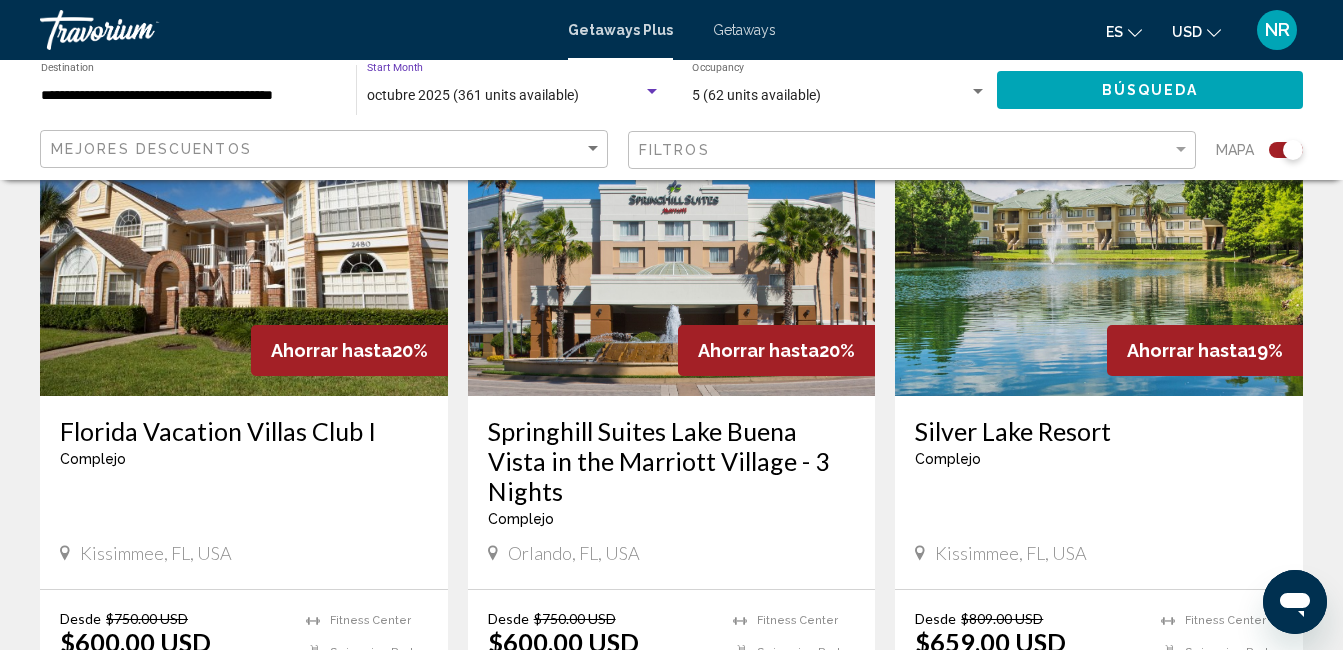 scroll, scrollTop: 807, scrollLeft: 0, axis: vertical 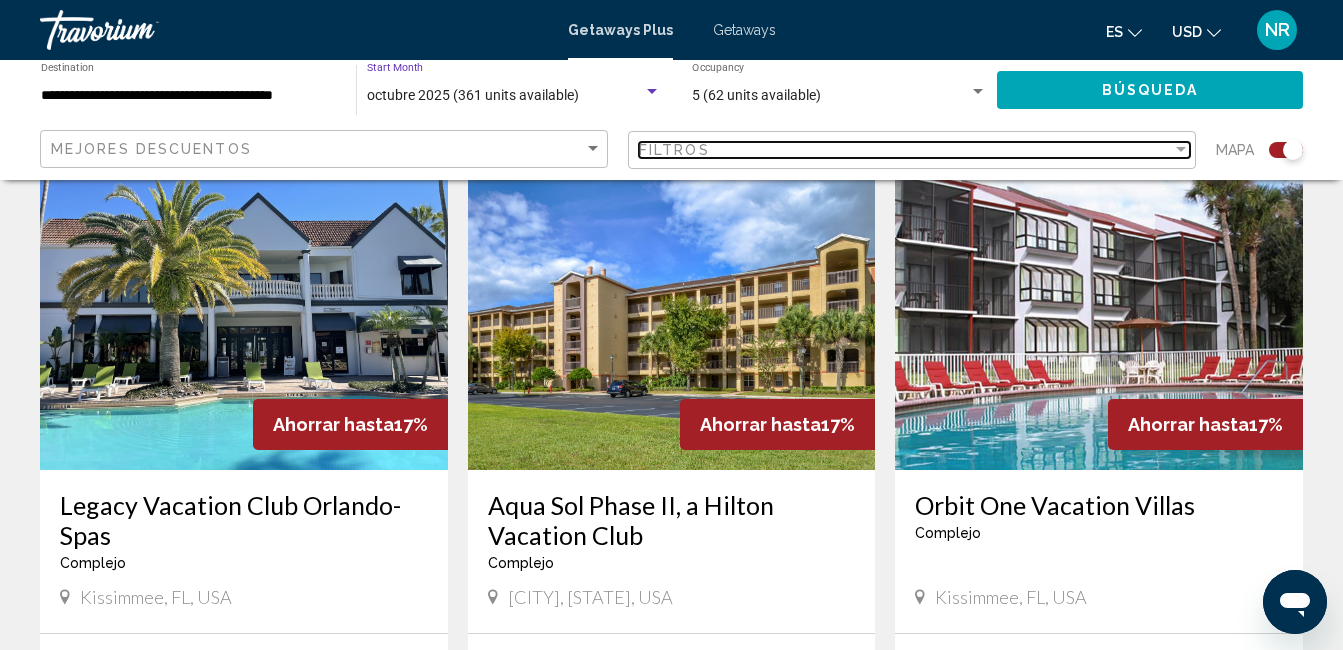click at bounding box center (1181, 150) 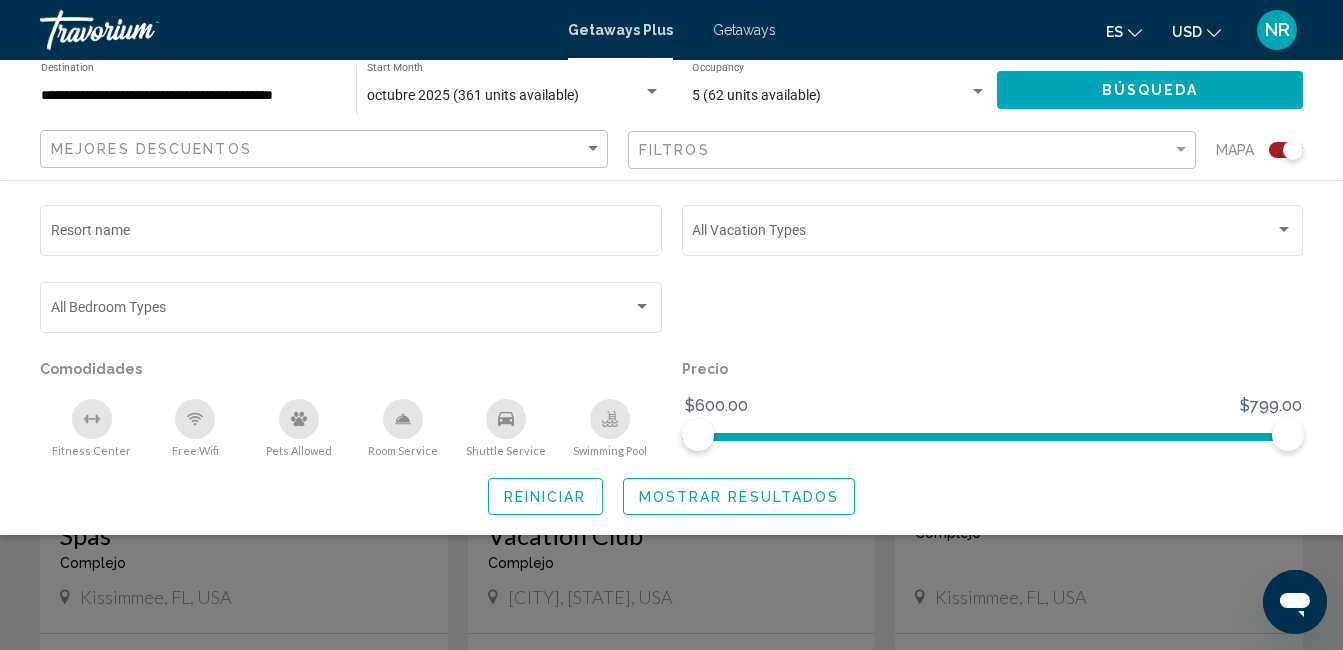 click on "Mejores descuentos" 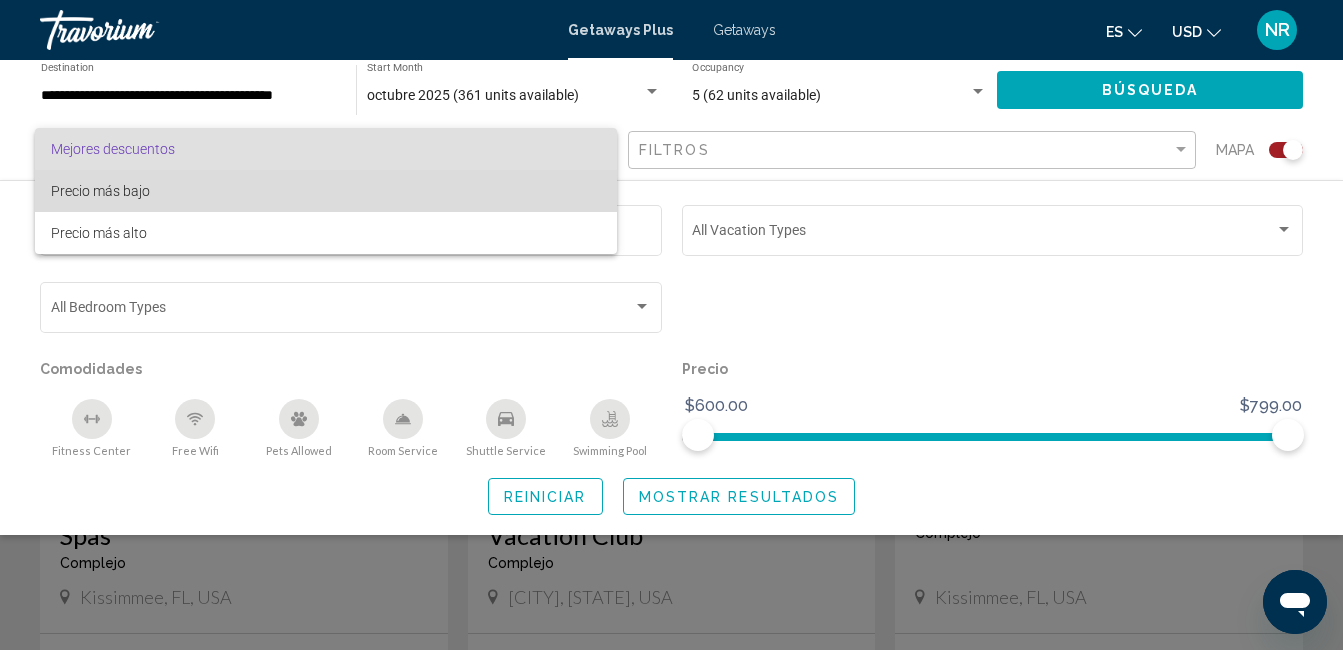 click on "Precio más bajo" at bounding box center (326, 191) 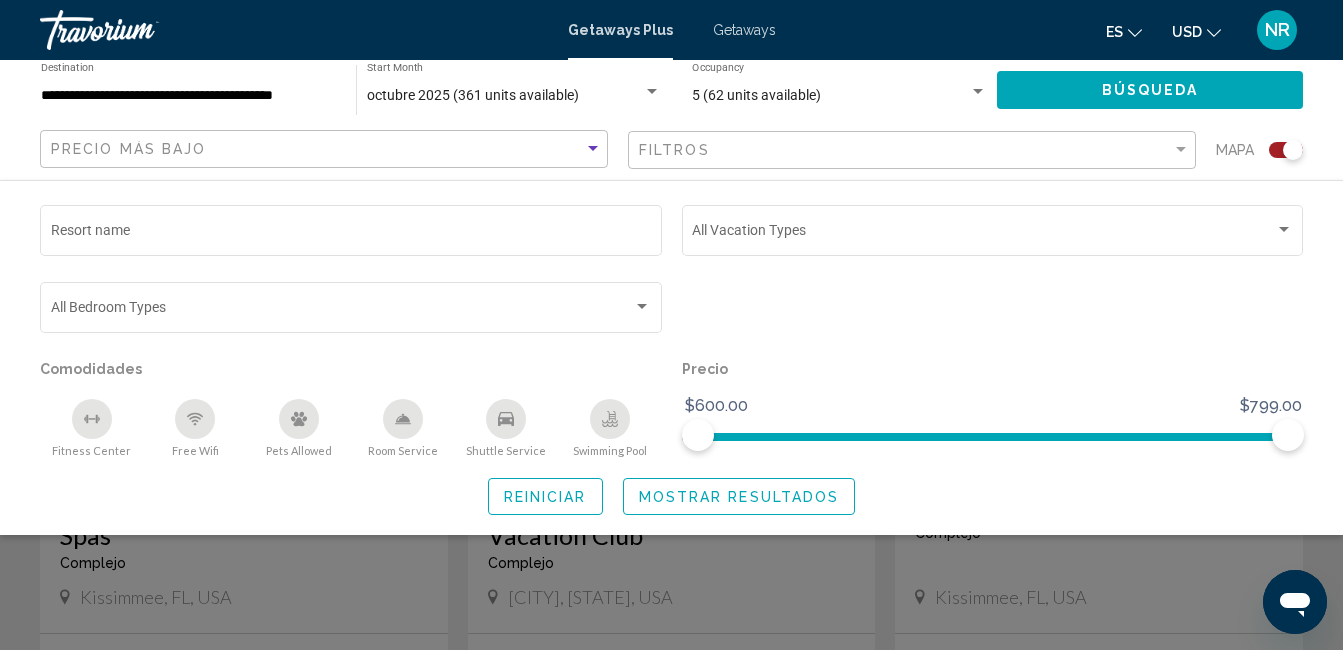 click on "Búsqueda" 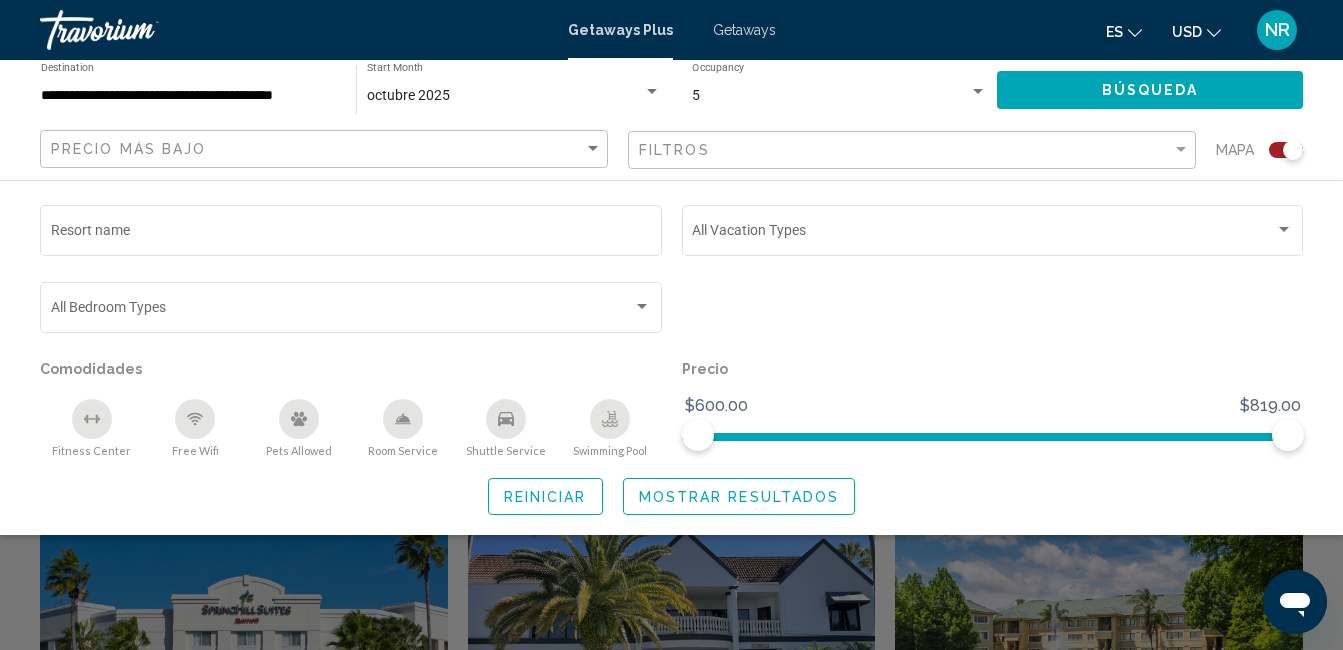 scroll, scrollTop: 397, scrollLeft: 0, axis: vertical 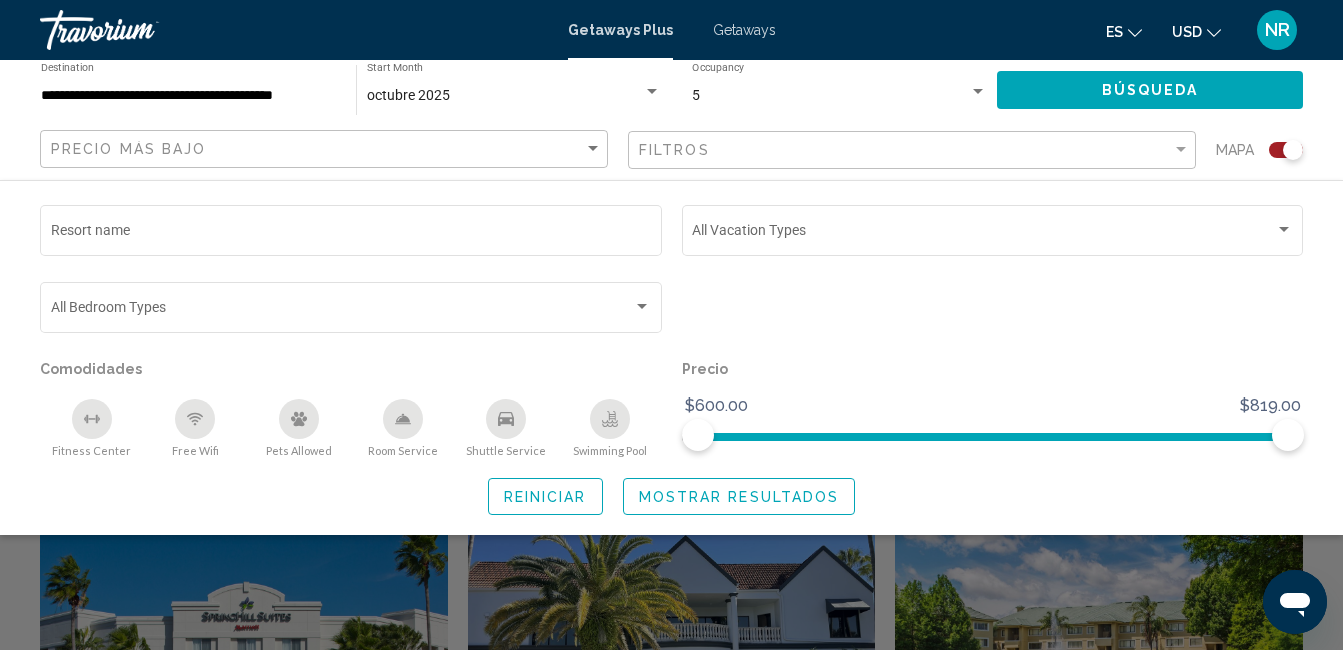 click on "Mostrar resultados" 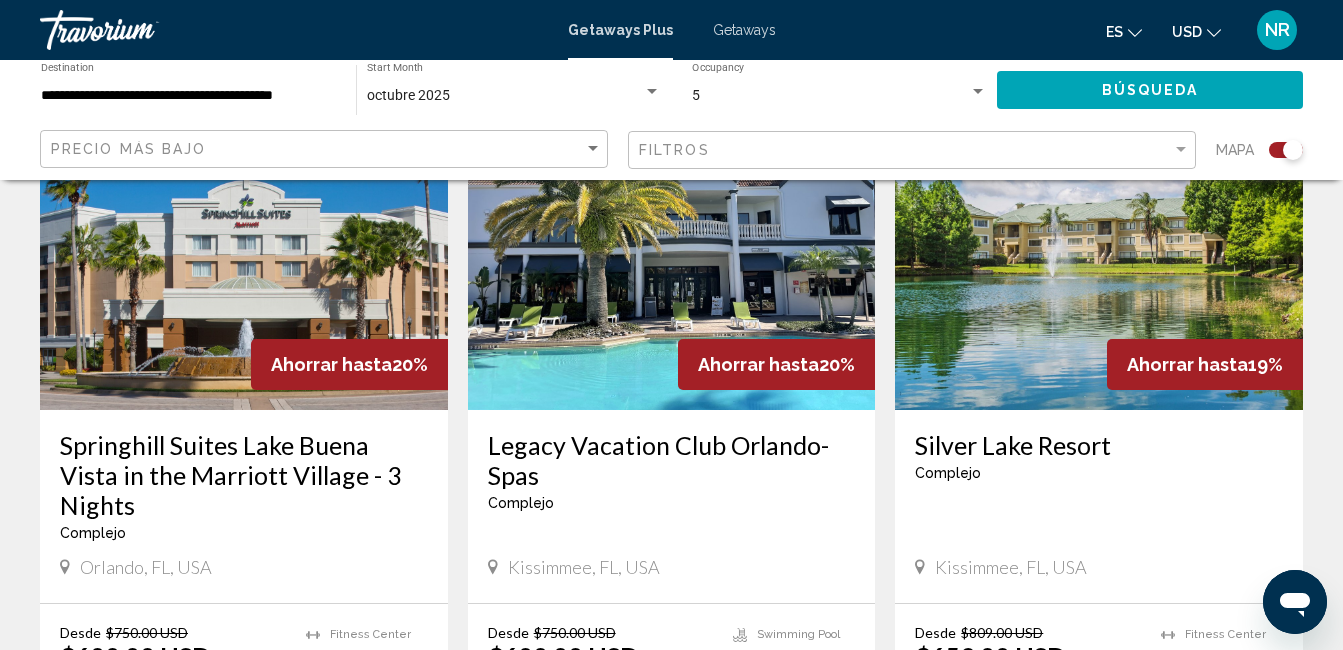 scroll, scrollTop: 807, scrollLeft: 0, axis: vertical 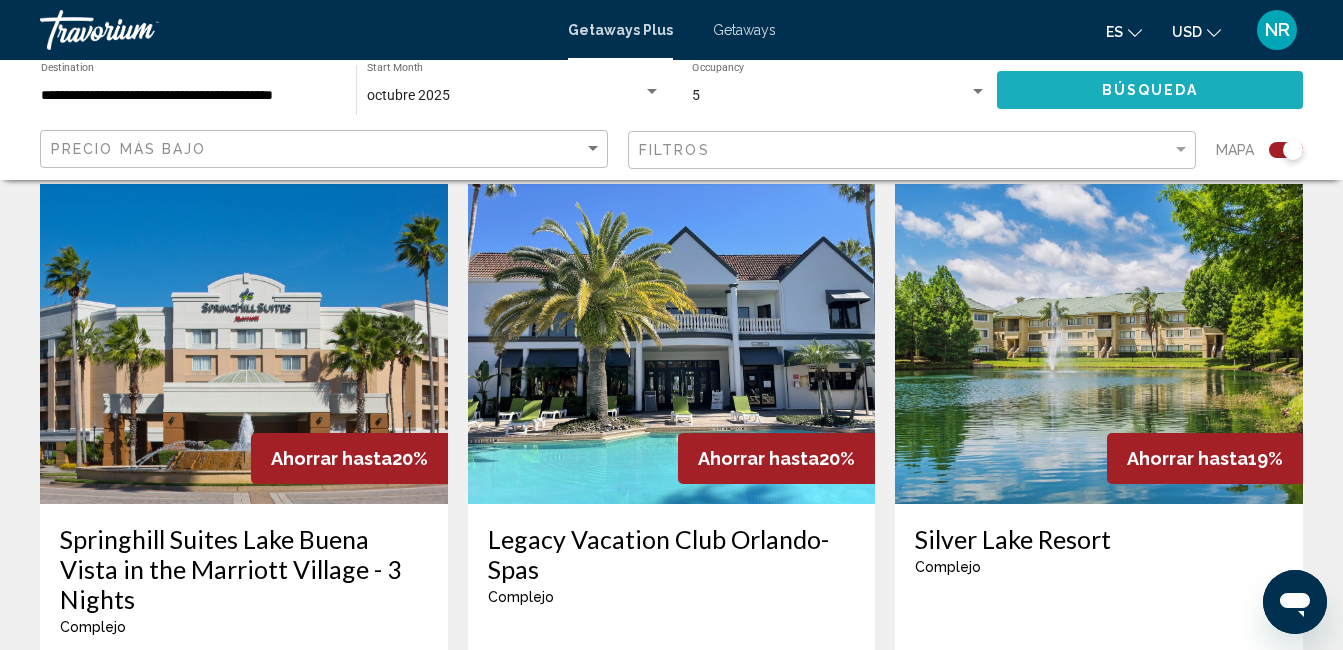 click on "Búsqueda" 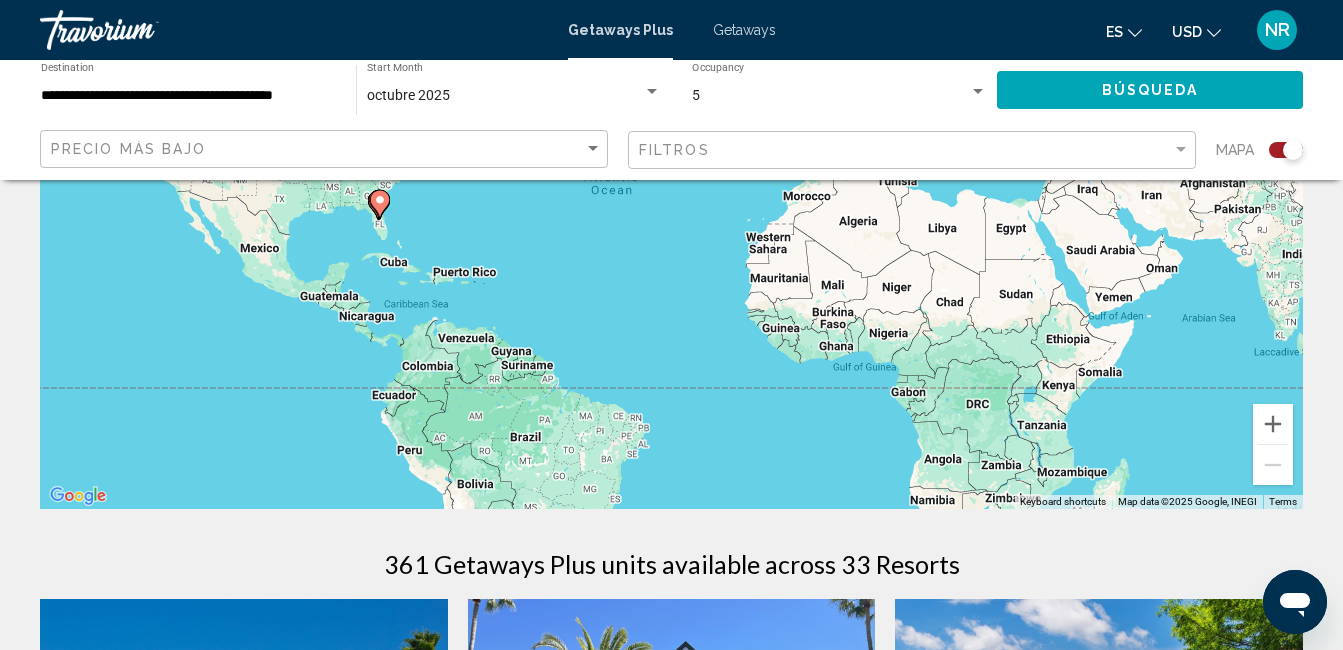 scroll, scrollTop: 0, scrollLeft: 0, axis: both 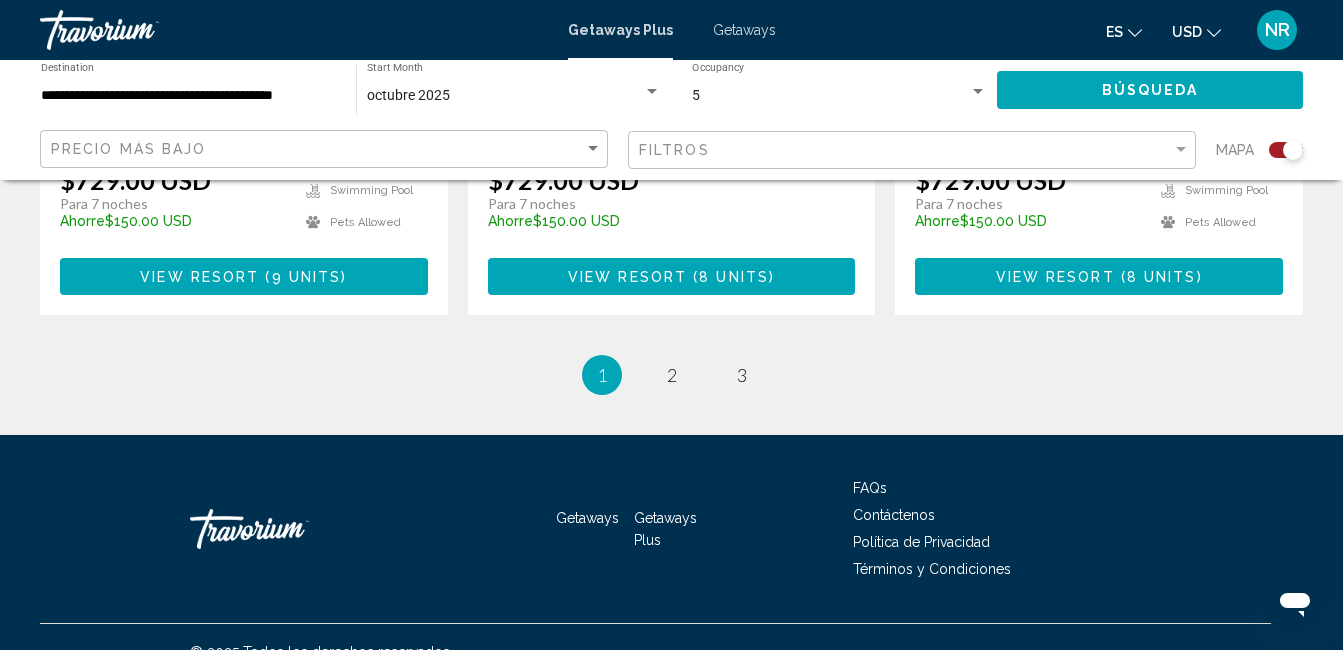 click on "Getaways" at bounding box center [744, 30] 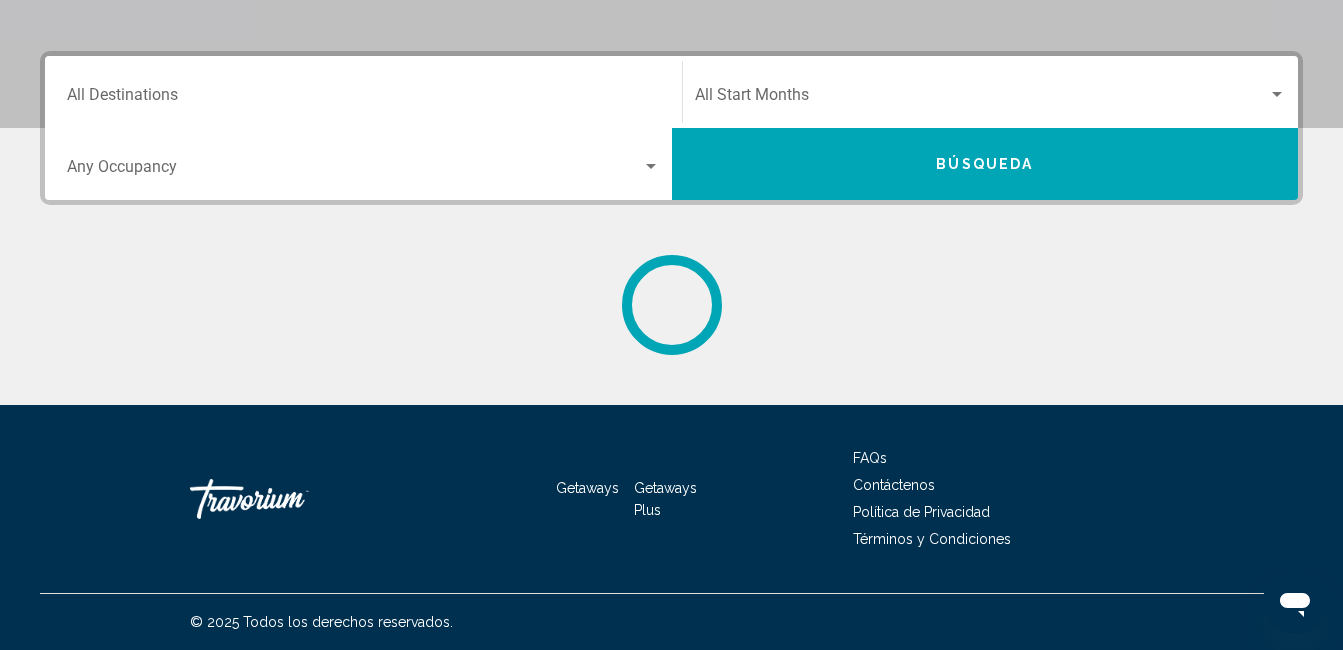 scroll, scrollTop: 0, scrollLeft: 0, axis: both 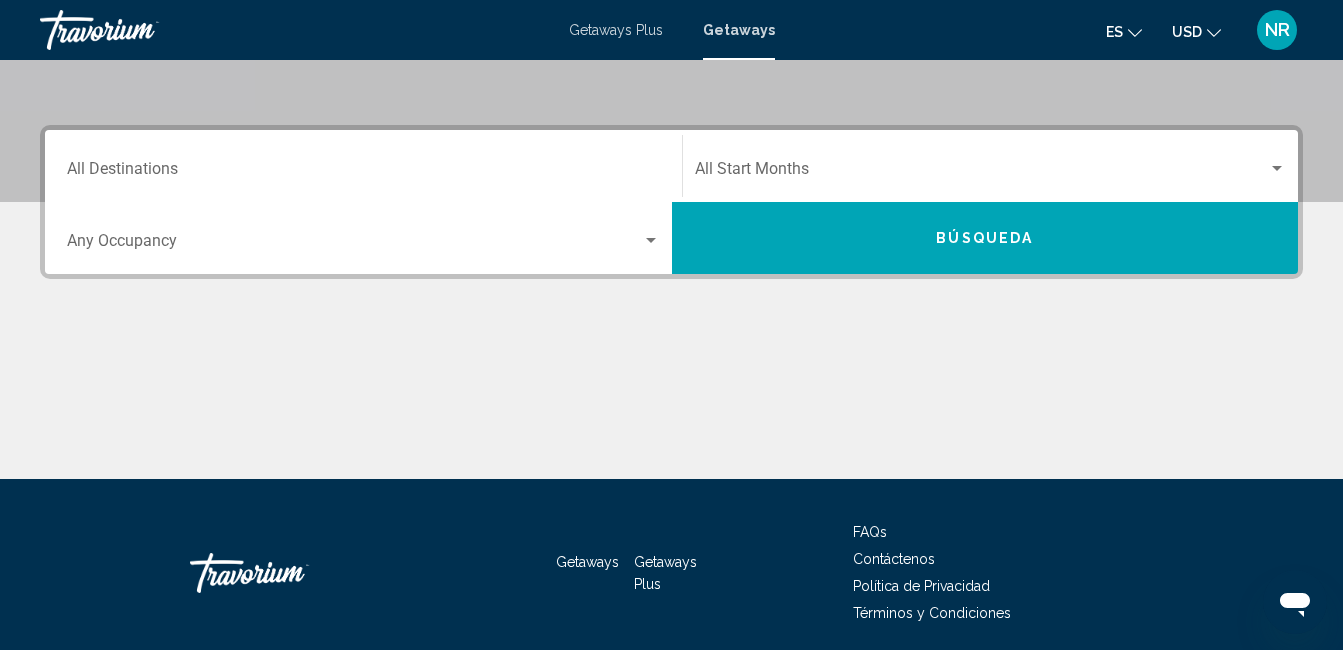 click on "Destination All Destinations" at bounding box center (363, 166) 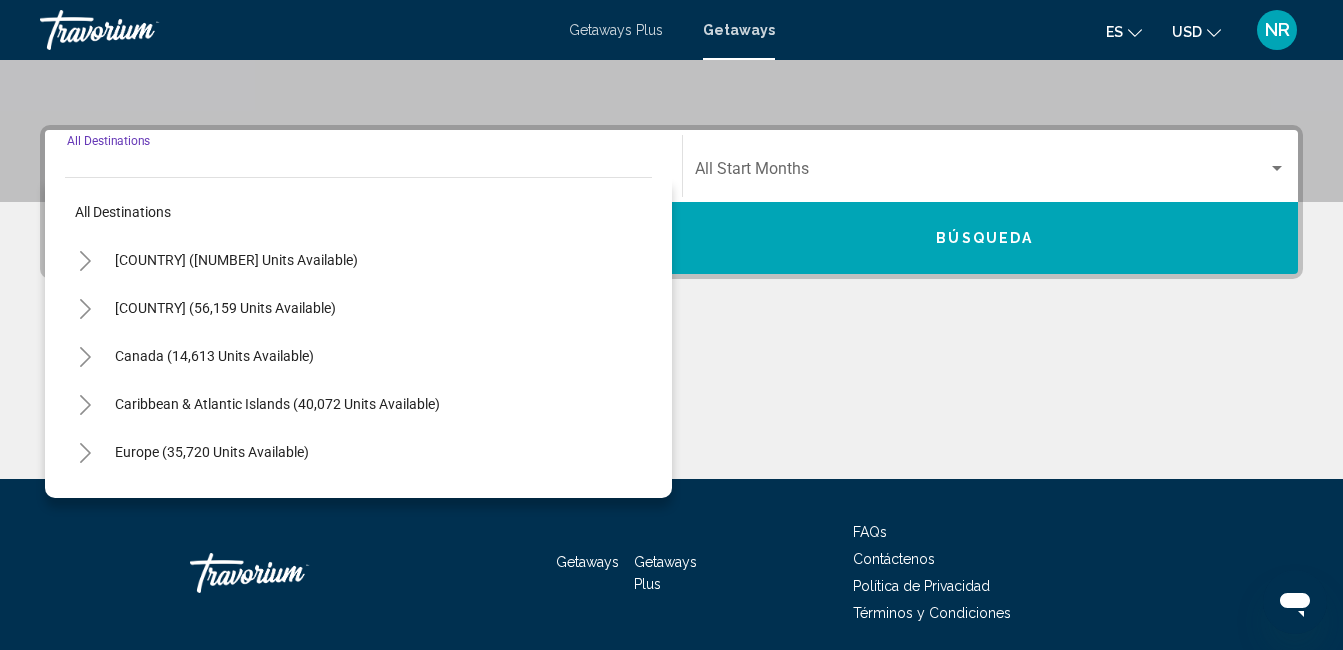 scroll, scrollTop: 458, scrollLeft: 0, axis: vertical 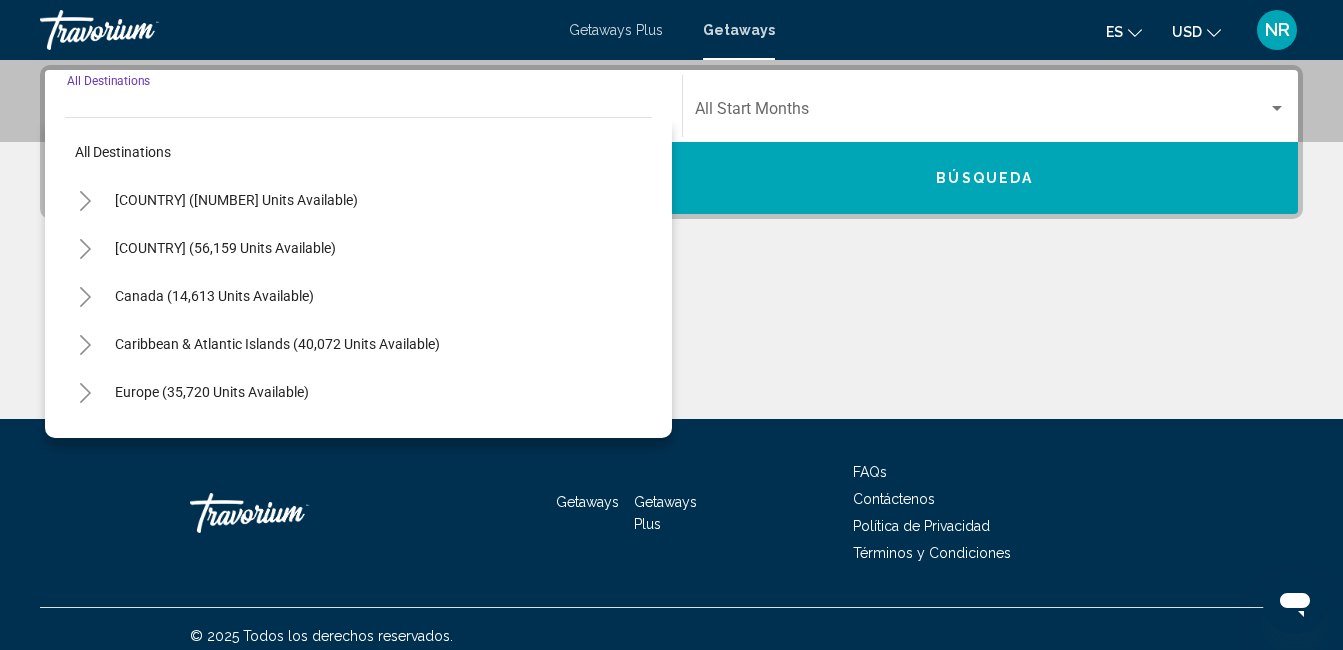 click on "[COUNTRY] ([NUMBER] units available)" at bounding box center [358, 248] 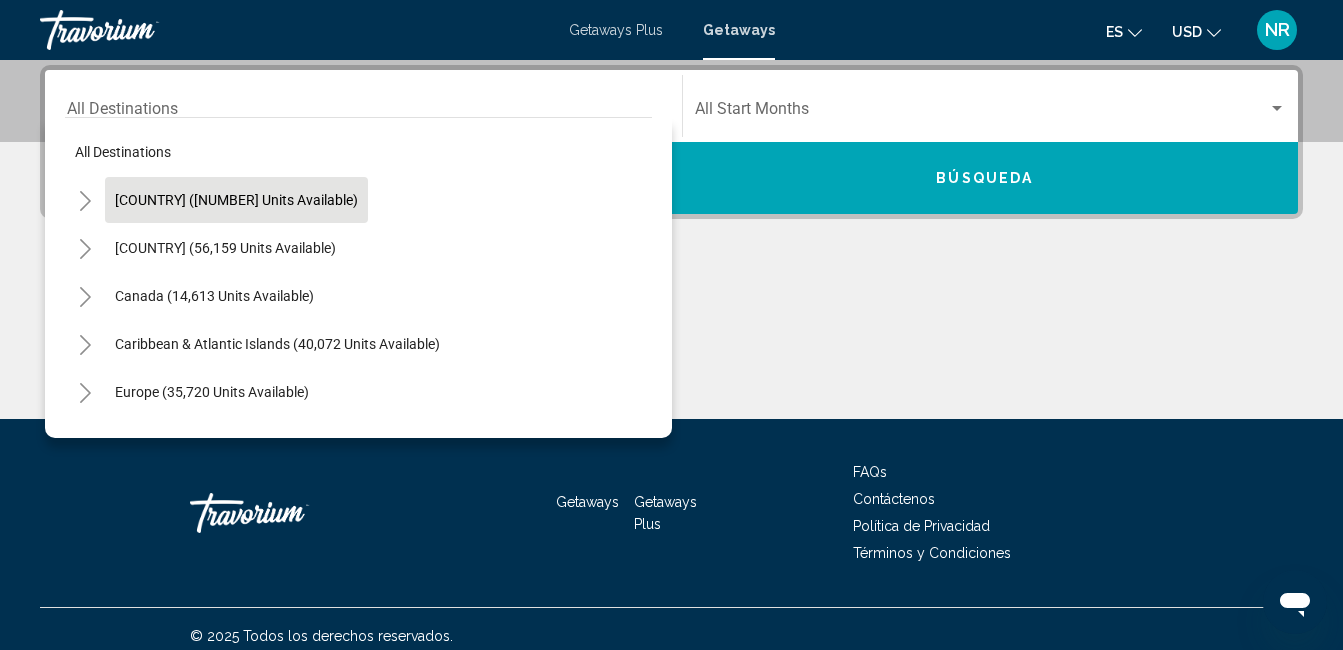 click on "[COUNTRY] ([NUMBER] units available)" at bounding box center [225, 248] 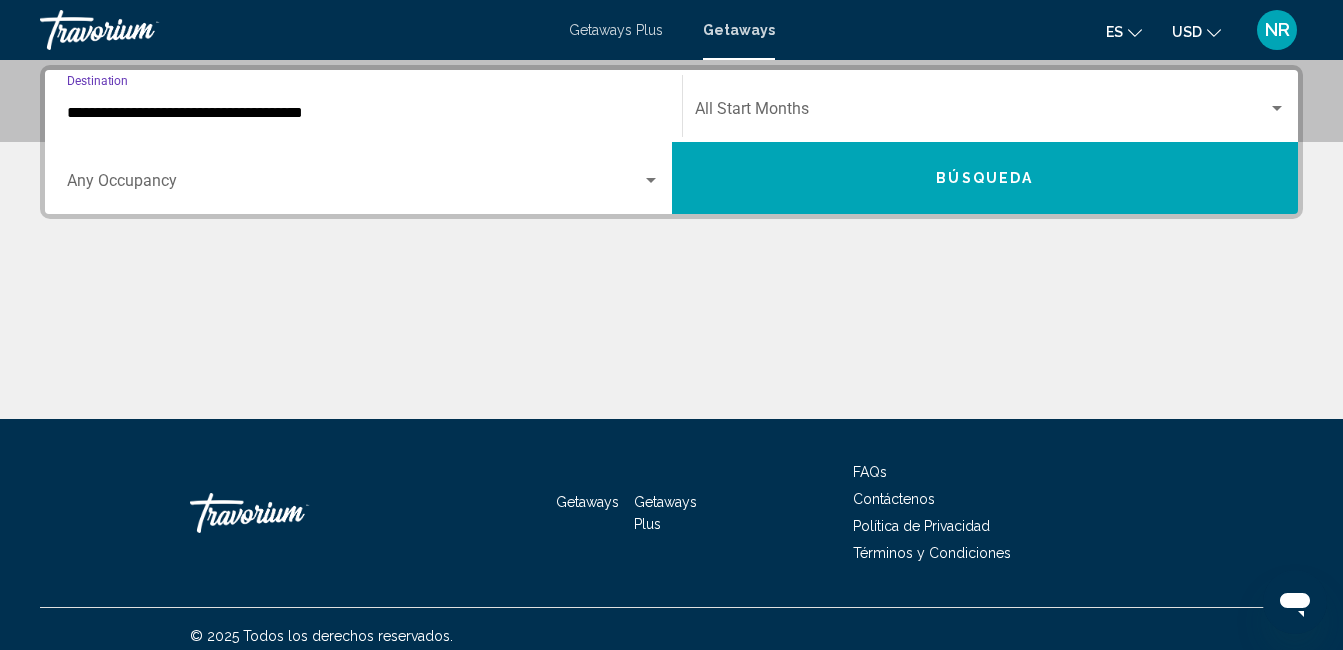 click on "**********" at bounding box center (363, 106) 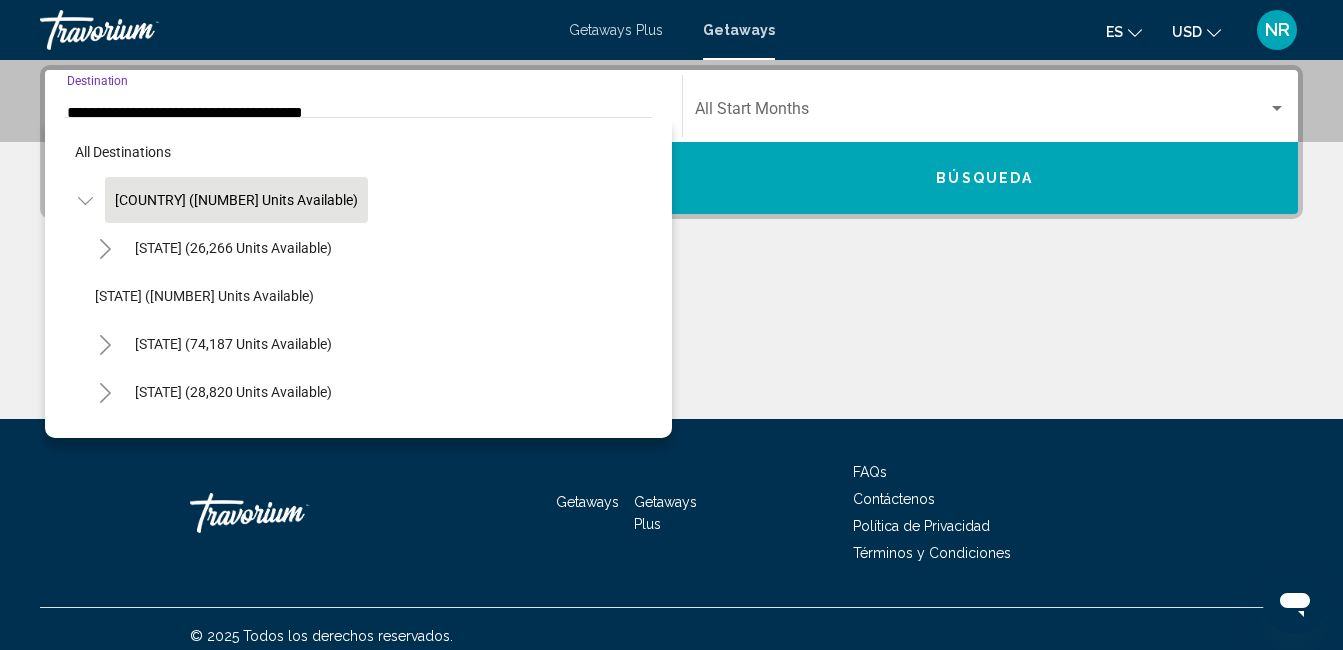 scroll, scrollTop: 333, scrollLeft: 0, axis: vertical 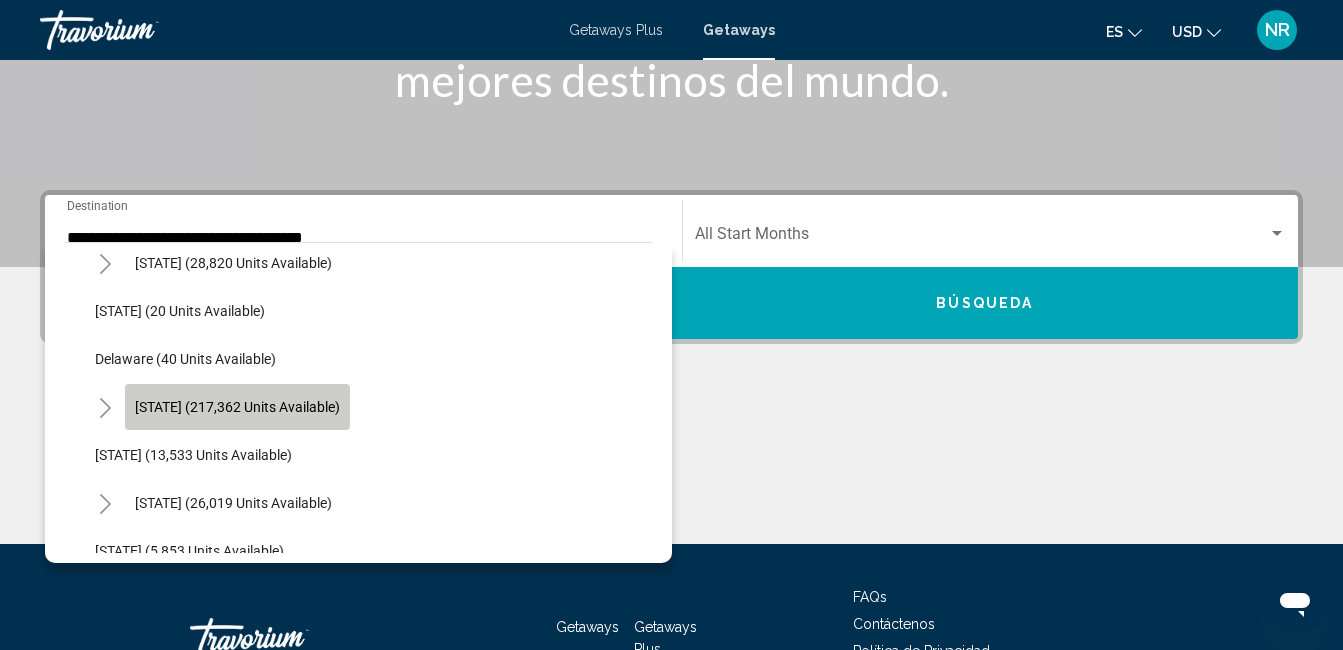 click on "[STATE] (217,362 units available)" 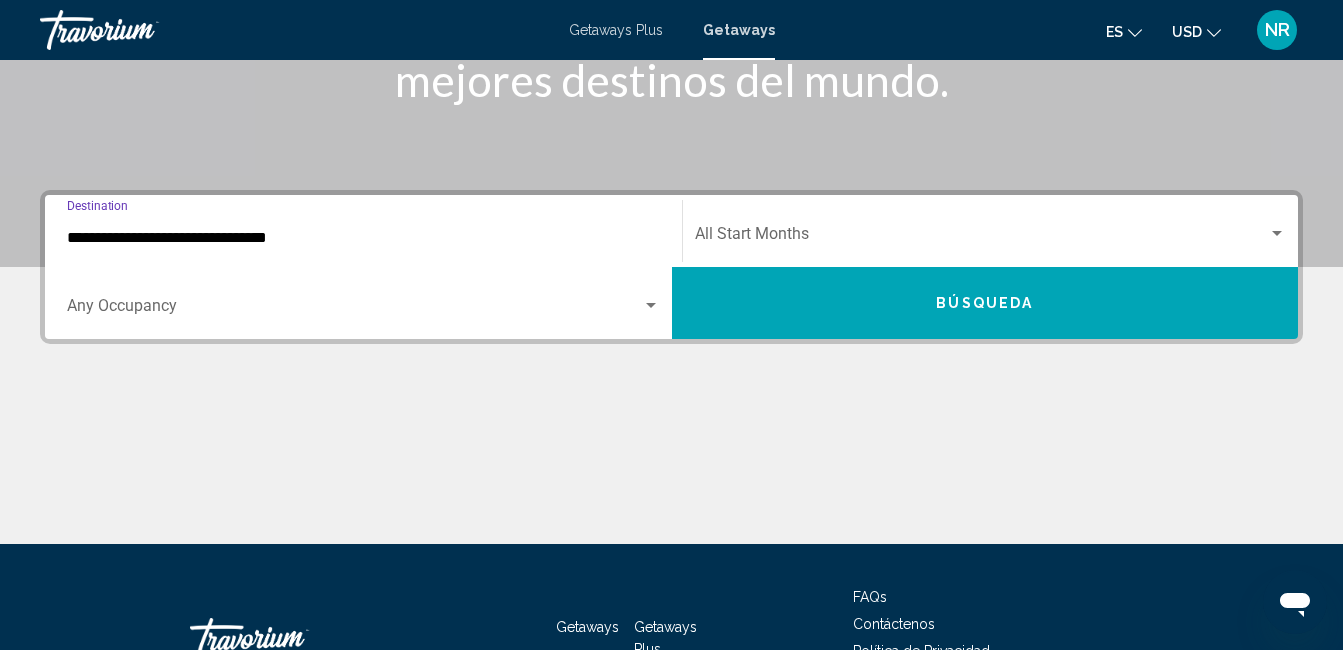 scroll, scrollTop: 458, scrollLeft: 0, axis: vertical 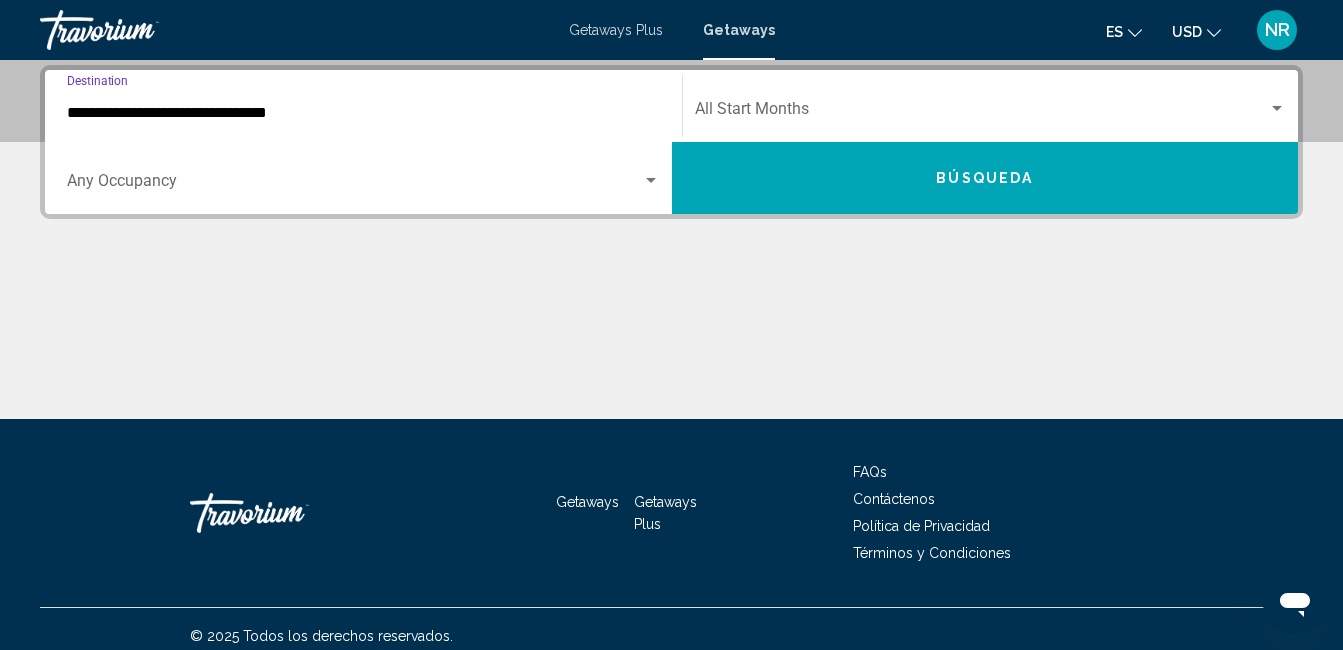 click on "**********" at bounding box center [363, 113] 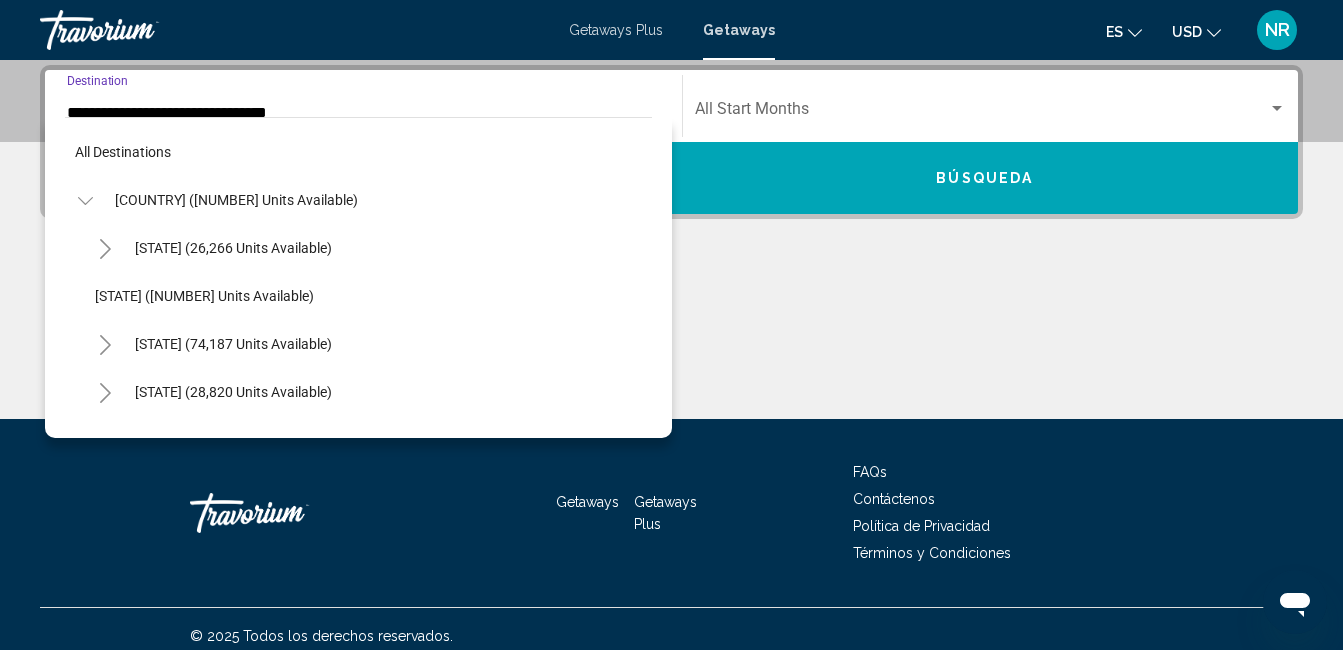 scroll, scrollTop: 406, scrollLeft: 0, axis: vertical 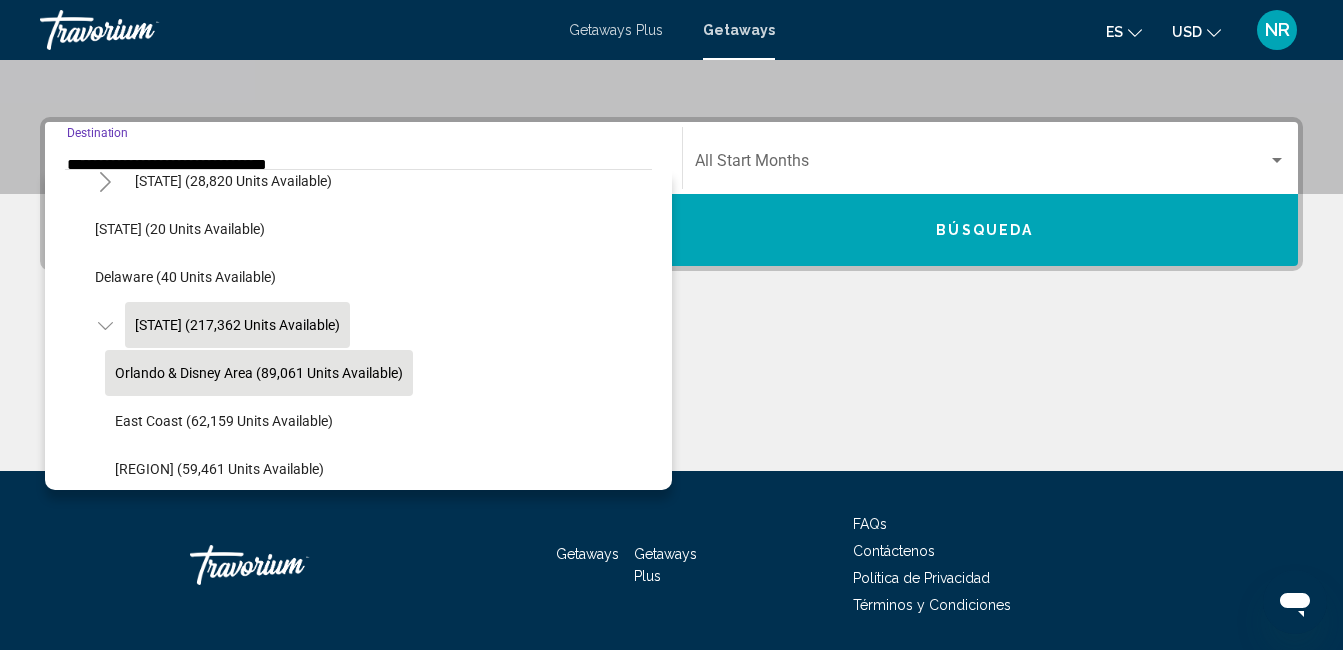 click on "Orlando & Disney Area (89,061 units available)" 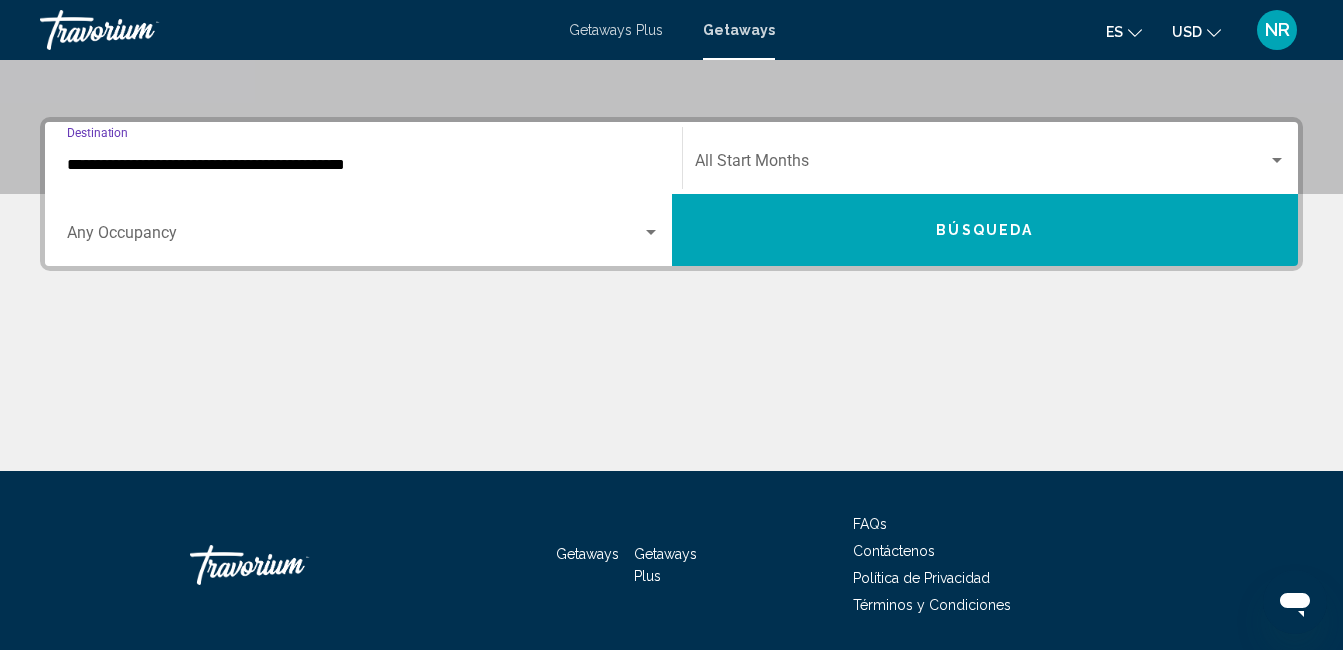 scroll, scrollTop: 458, scrollLeft: 0, axis: vertical 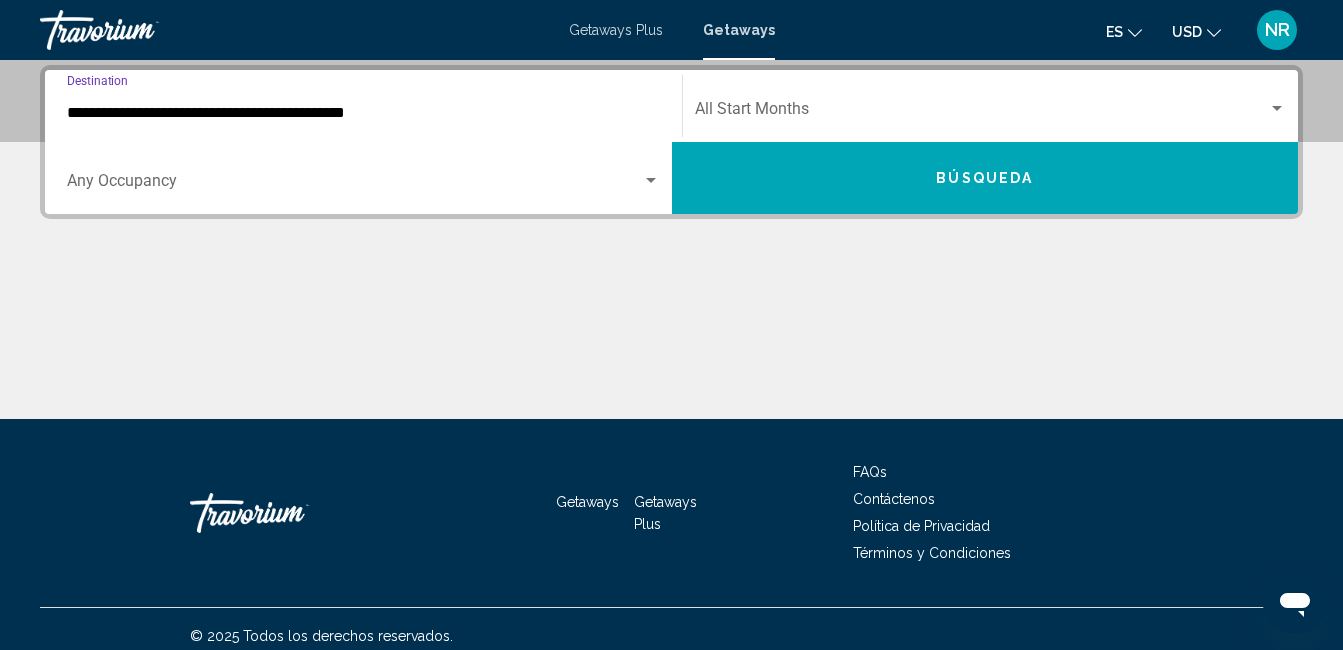 click at bounding box center [354, 185] 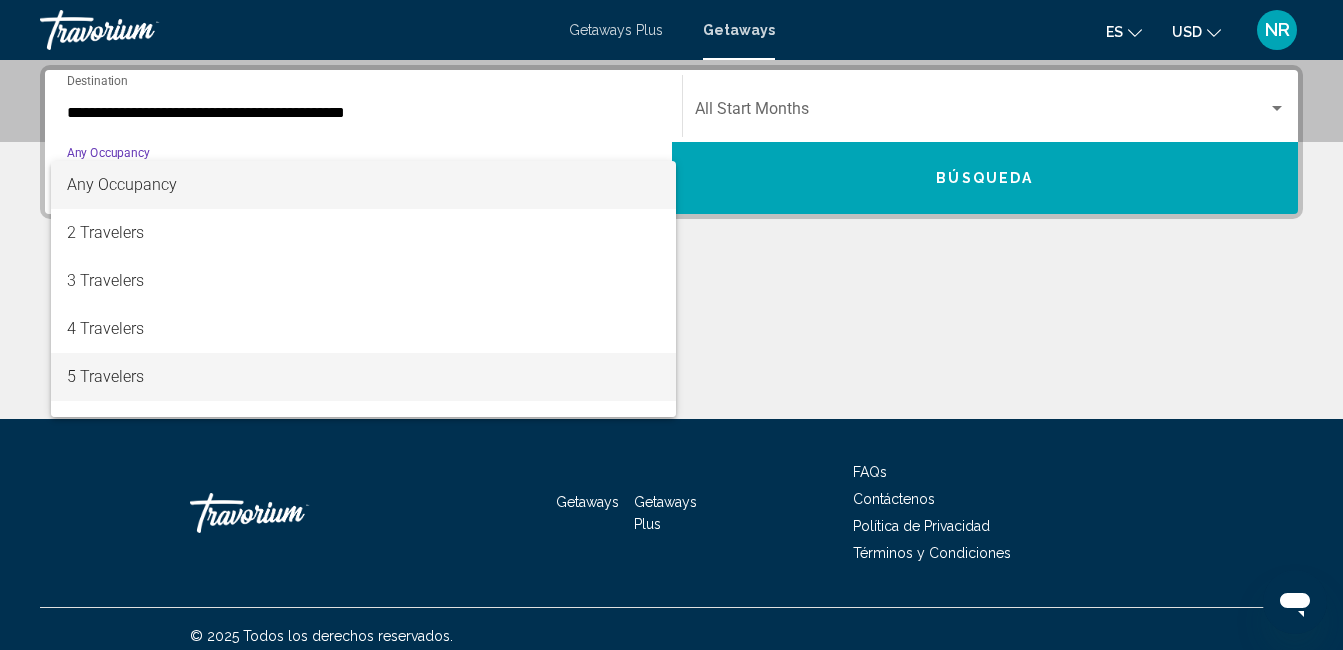 click on "5 Travelers" at bounding box center [363, 377] 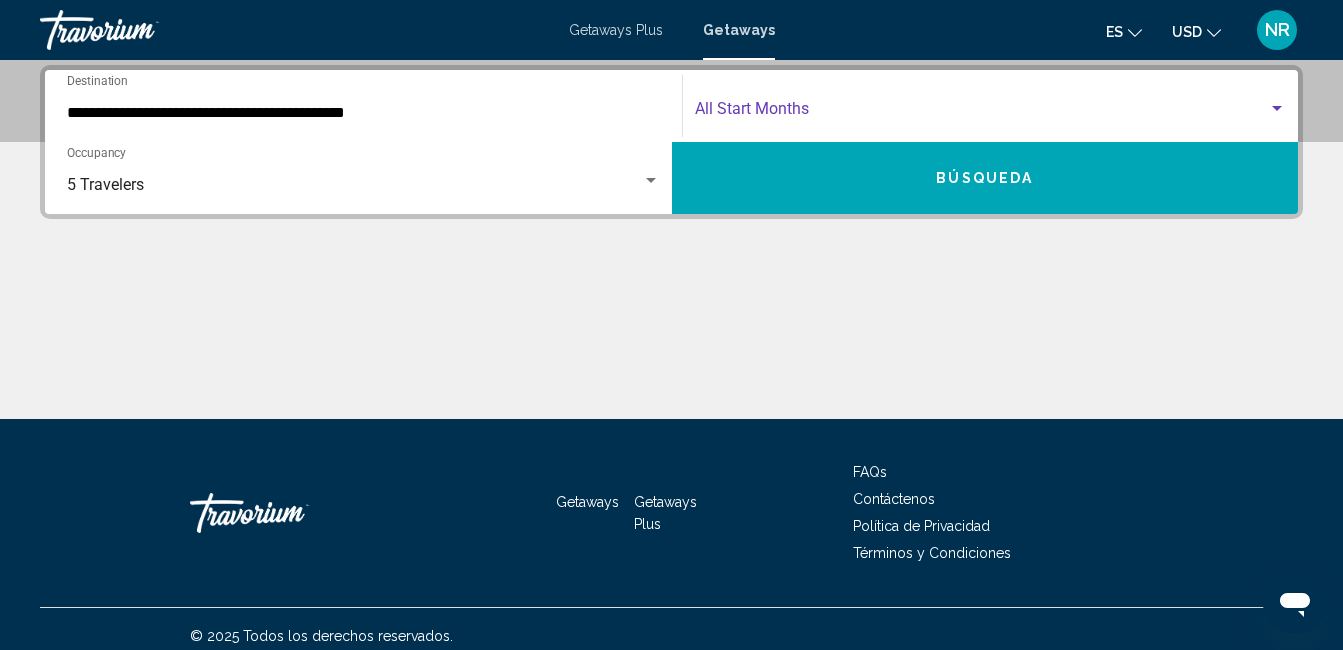 click at bounding box center [982, 113] 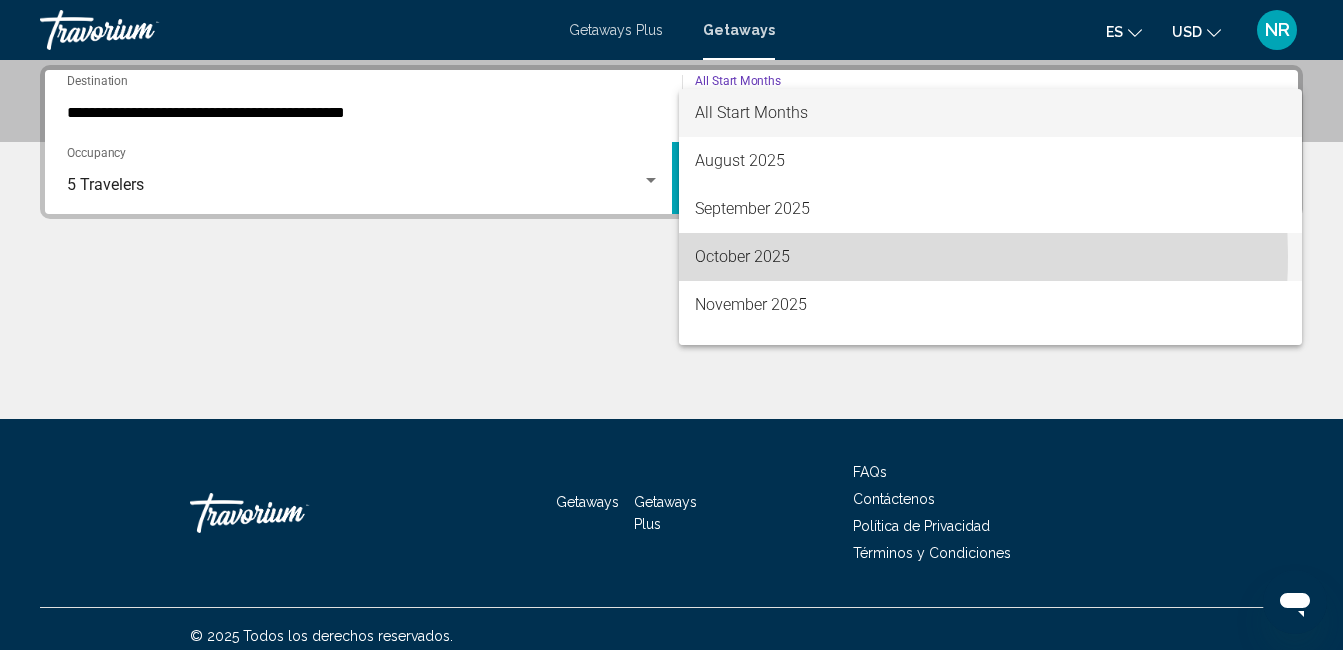 click on "October 2025" at bounding box center [991, 257] 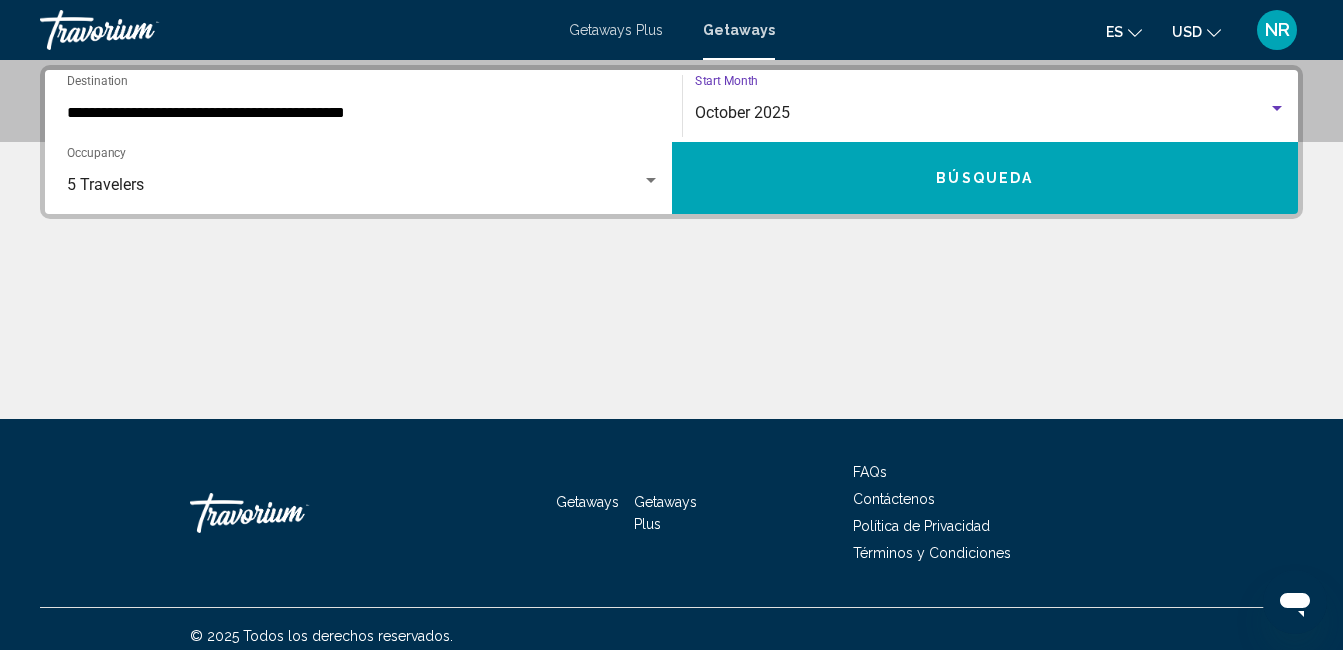 click on "Búsqueda" at bounding box center (985, 178) 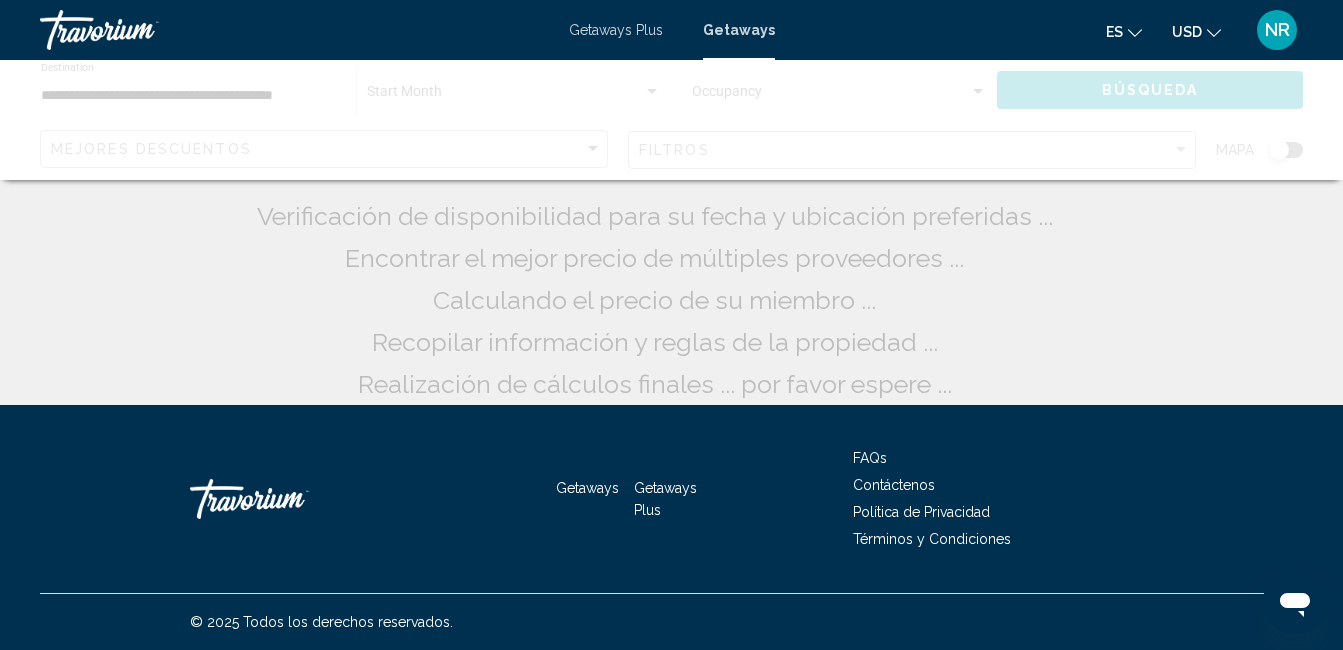 scroll, scrollTop: 0, scrollLeft: 0, axis: both 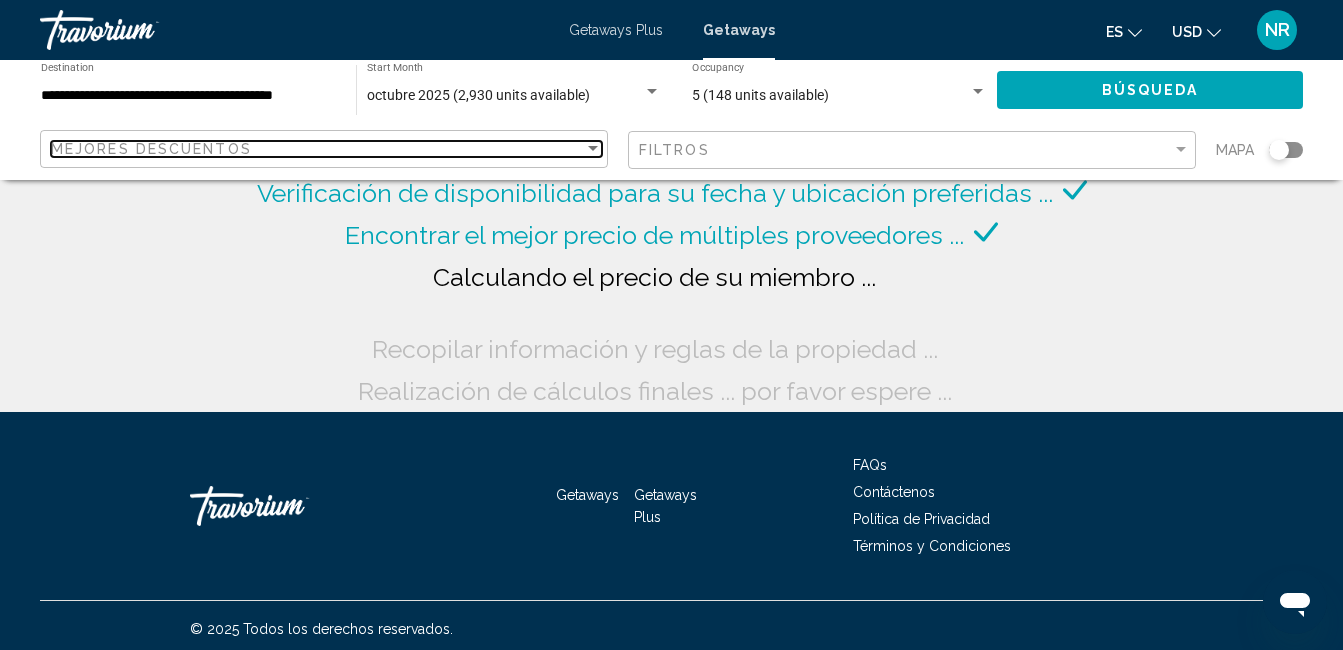 click on "Mejores descuentos" at bounding box center [317, 149] 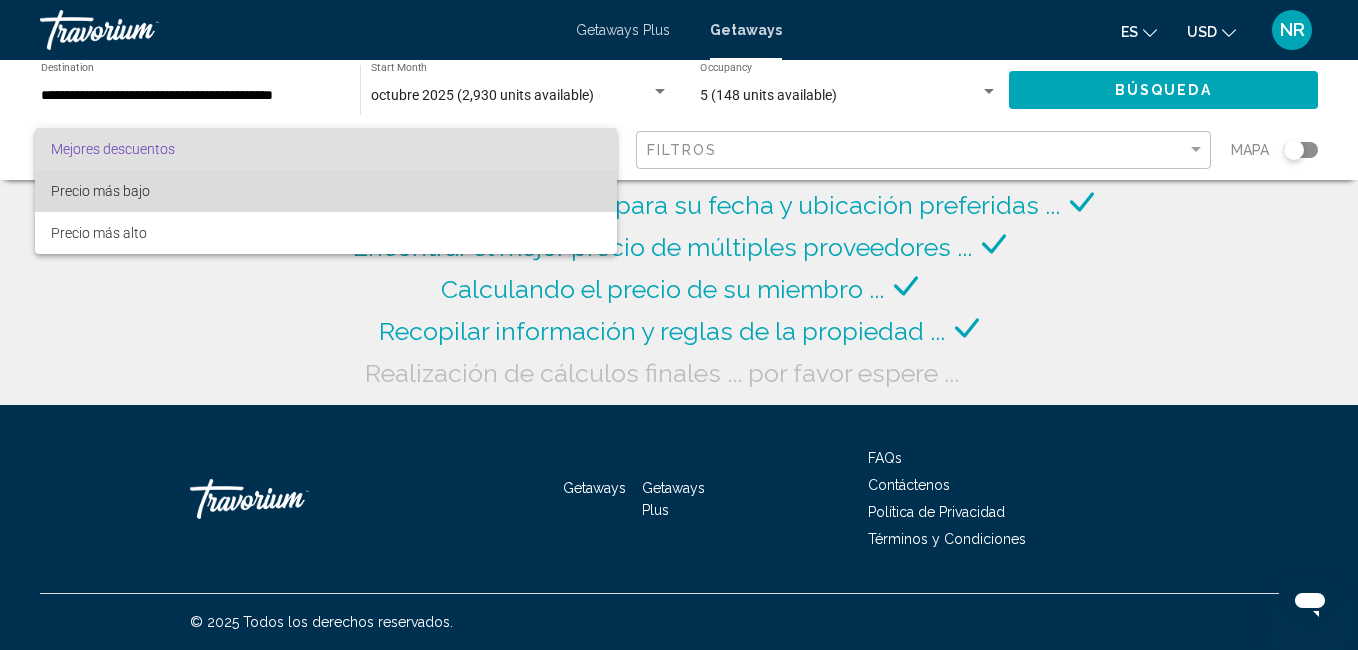 click on "Precio más bajo" at bounding box center [326, 191] 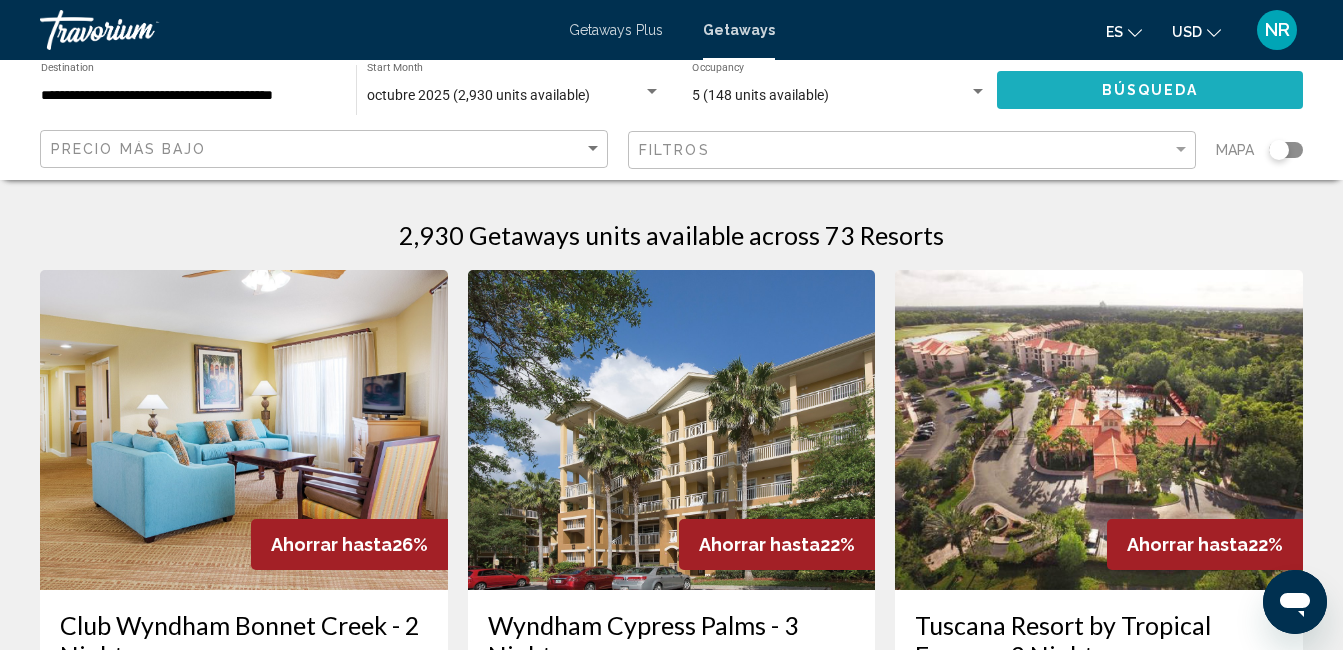 click on "Búsqueda" 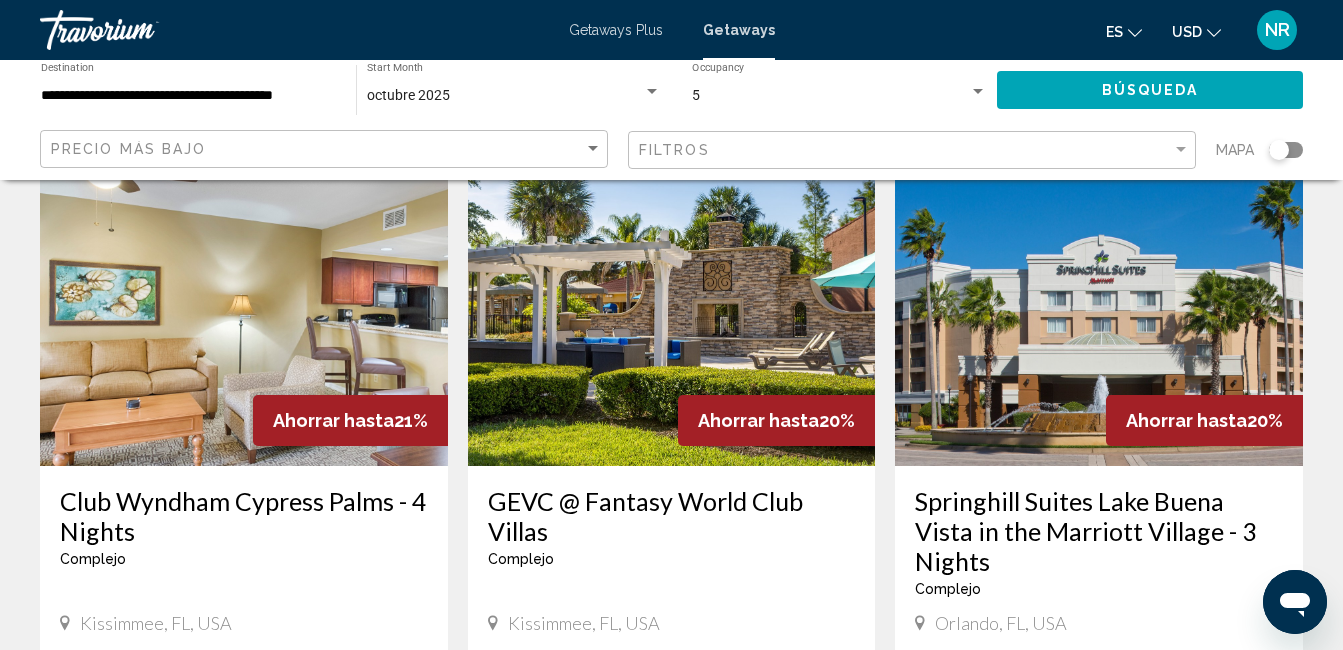 scroll, scrollTop: 847, scrollLeft: 0, axis: vertical 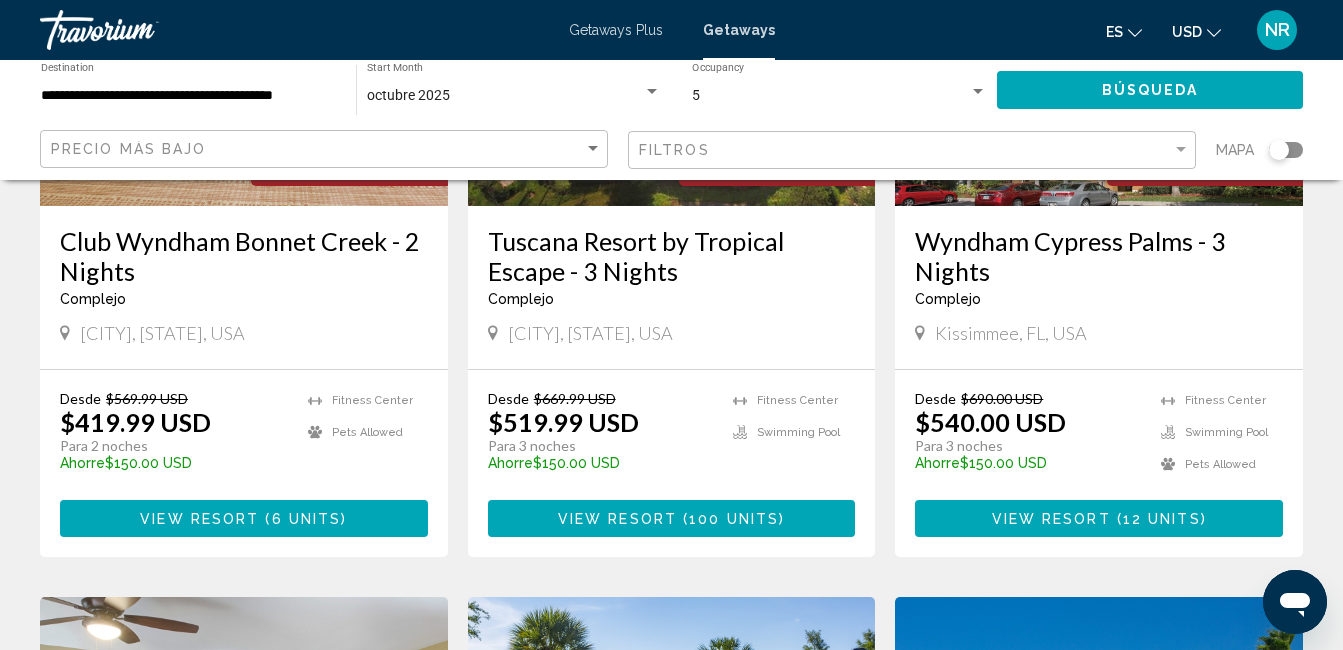 click on "View Resort    ( 6 units )" at bounding box center [244, 518] 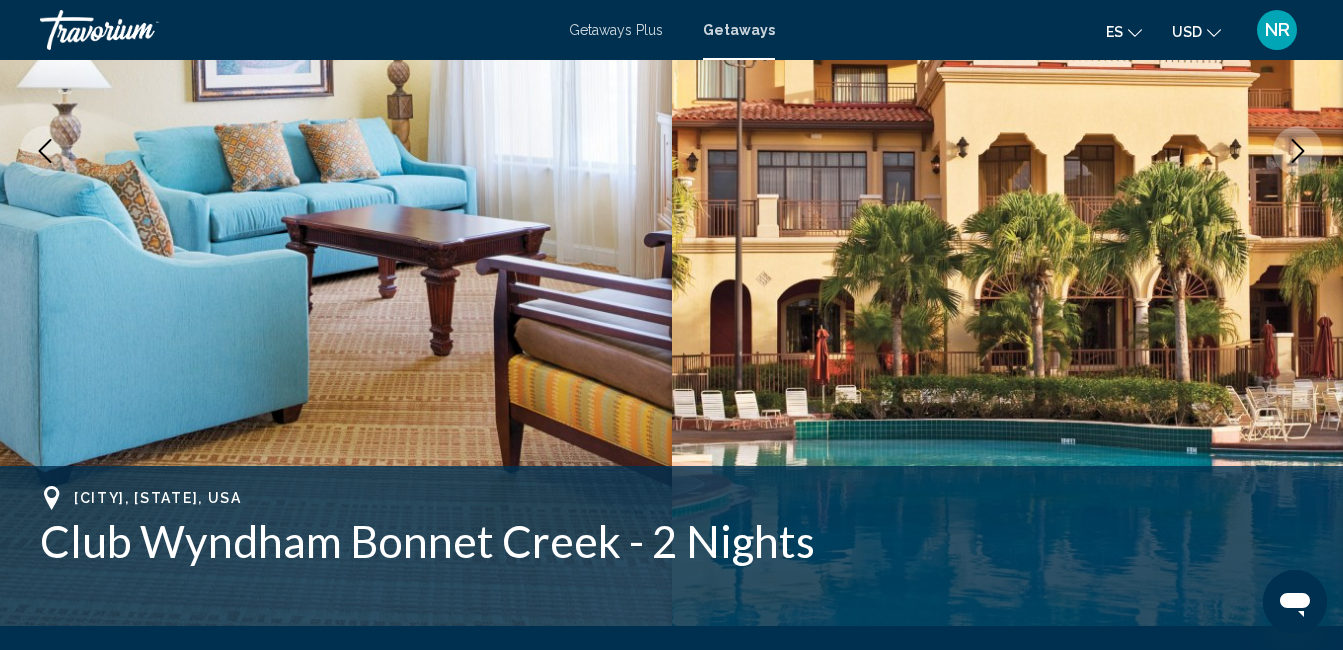 scroll, scrollTop: 210, scrollLeft: 0, axis: vertical 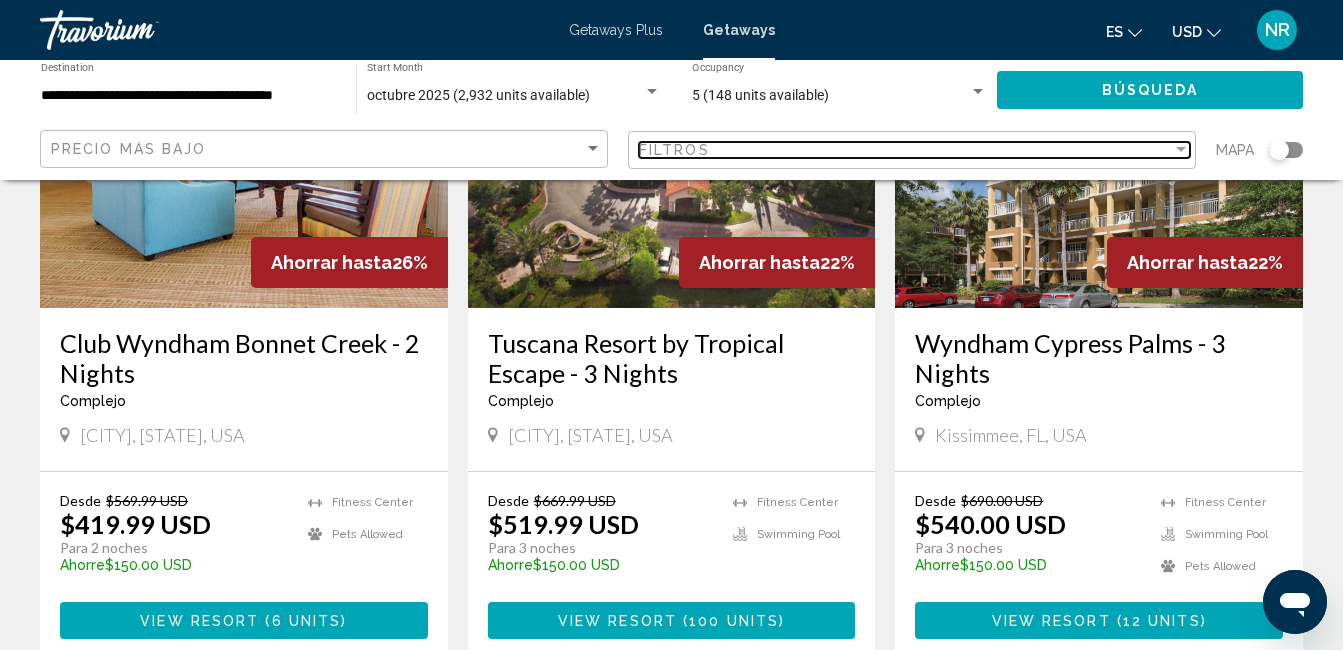 click at bounding box center [1181, 149] 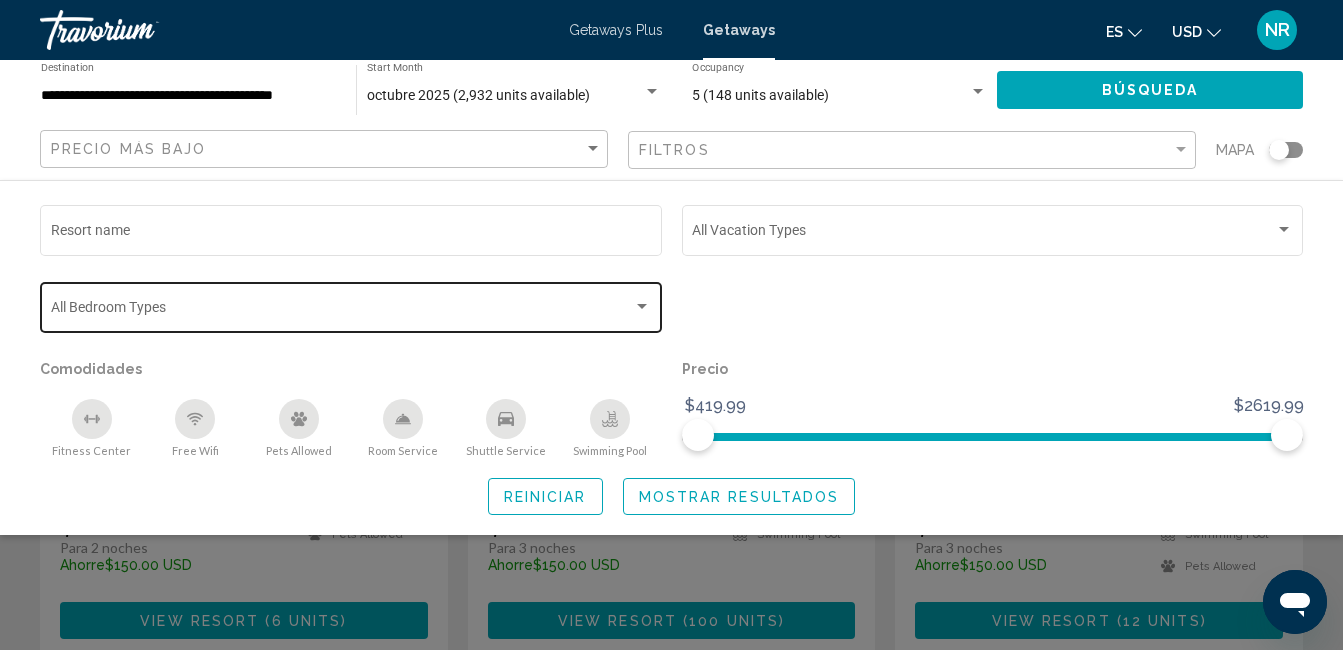 click on "Bedroom Types All Bedroom Types" 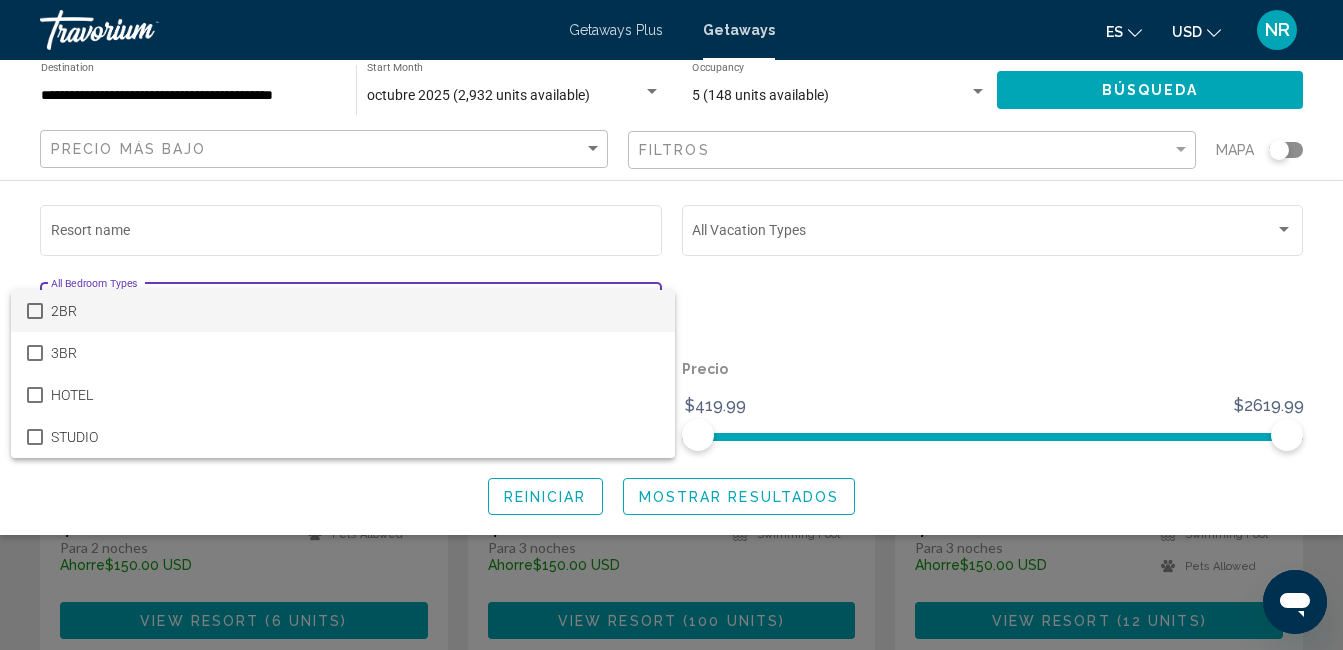 click at bounding box center (671, 325) 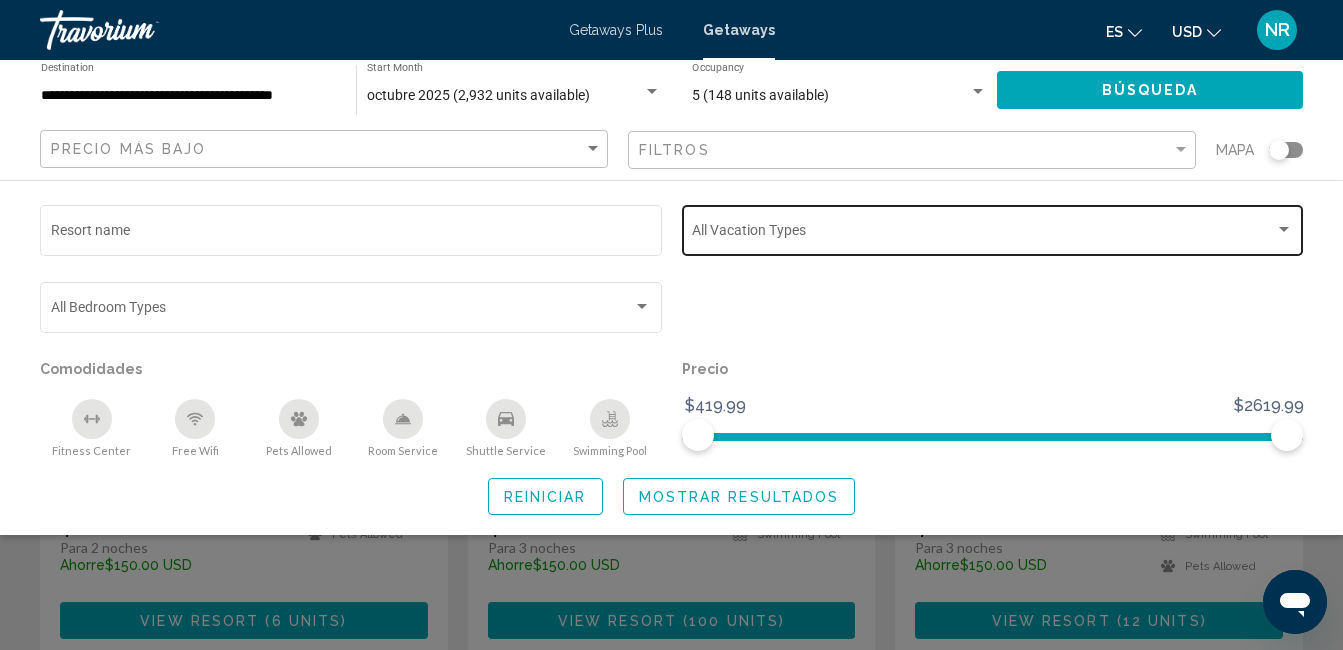 click on "Vacation Types All Vacation Types" 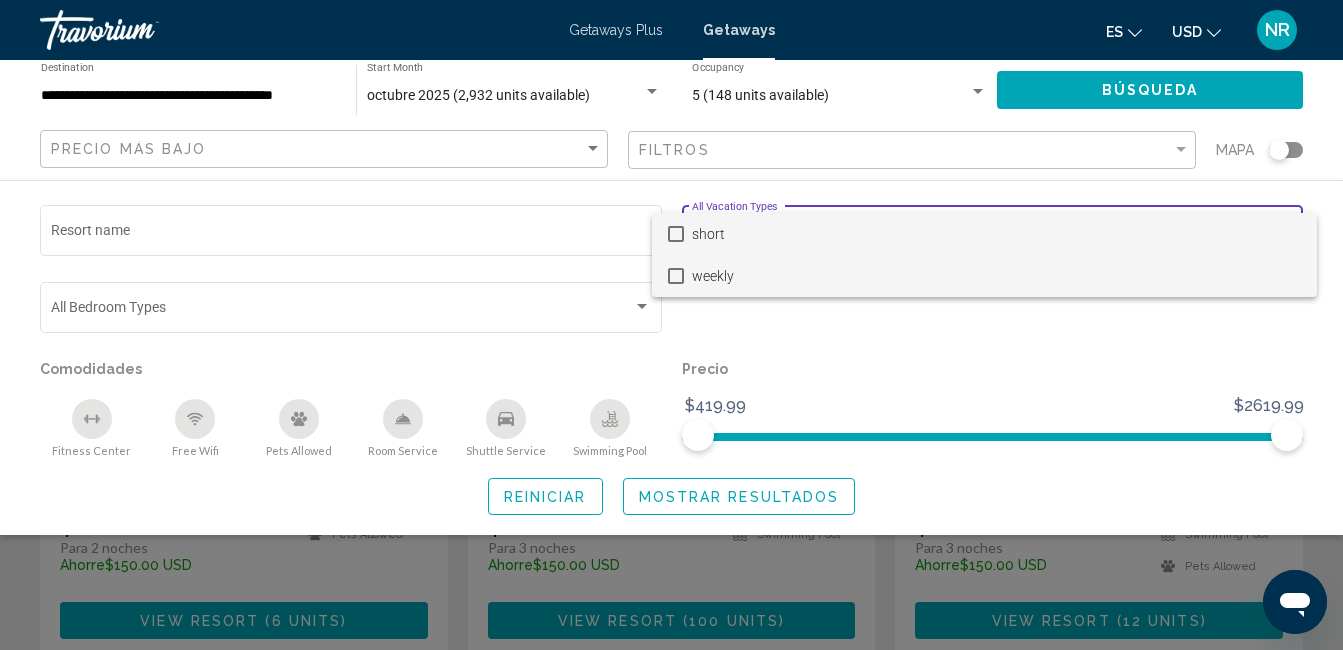 click on "weekly" at bounding box center [996, 276] 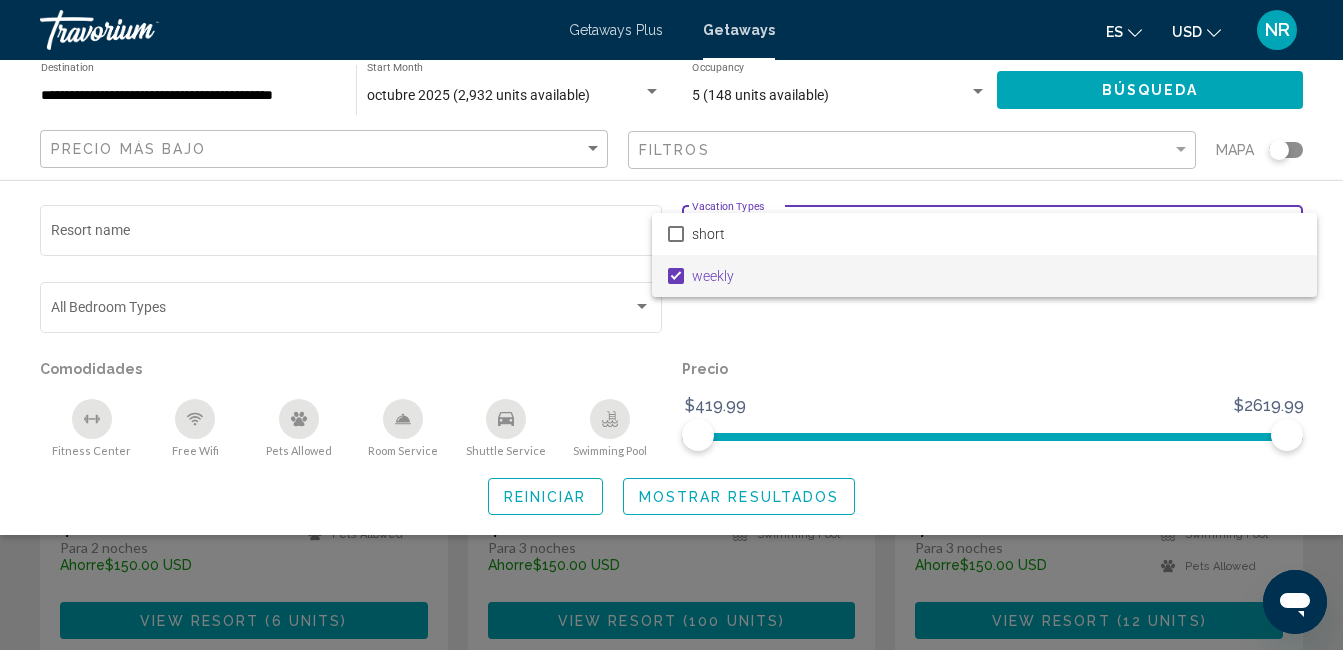 click at bounding box center [671, 325] 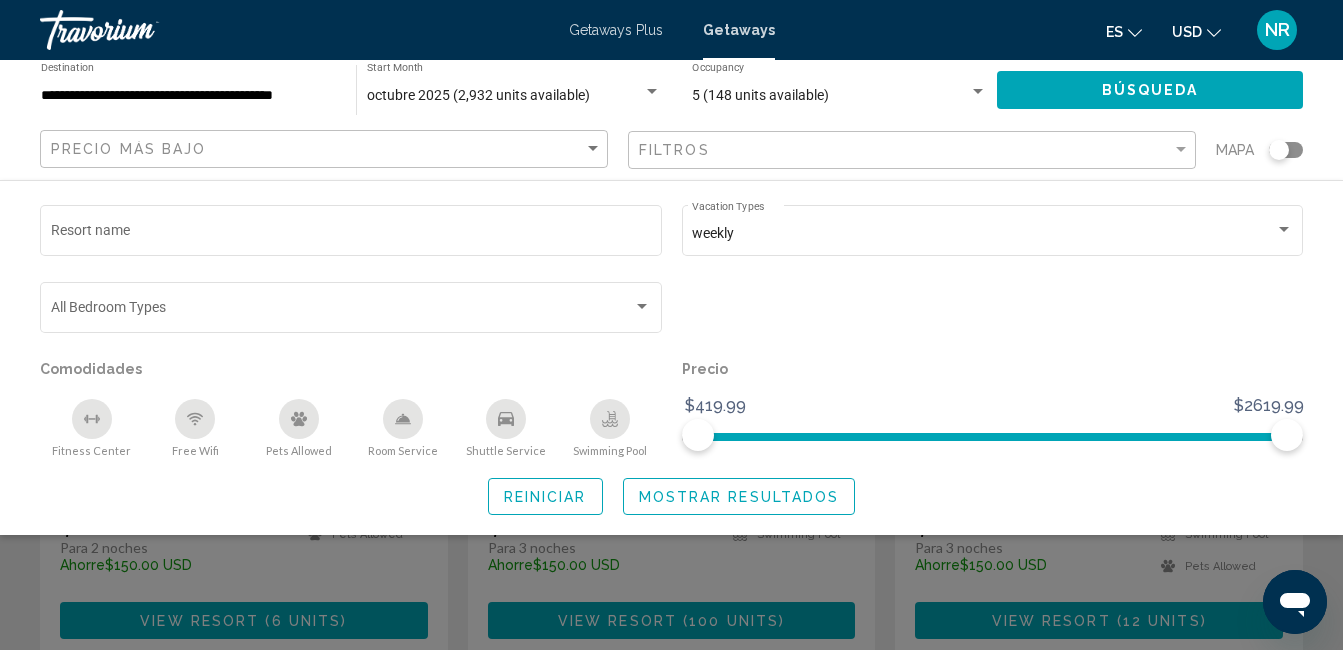 click on "Mostrar resultados" 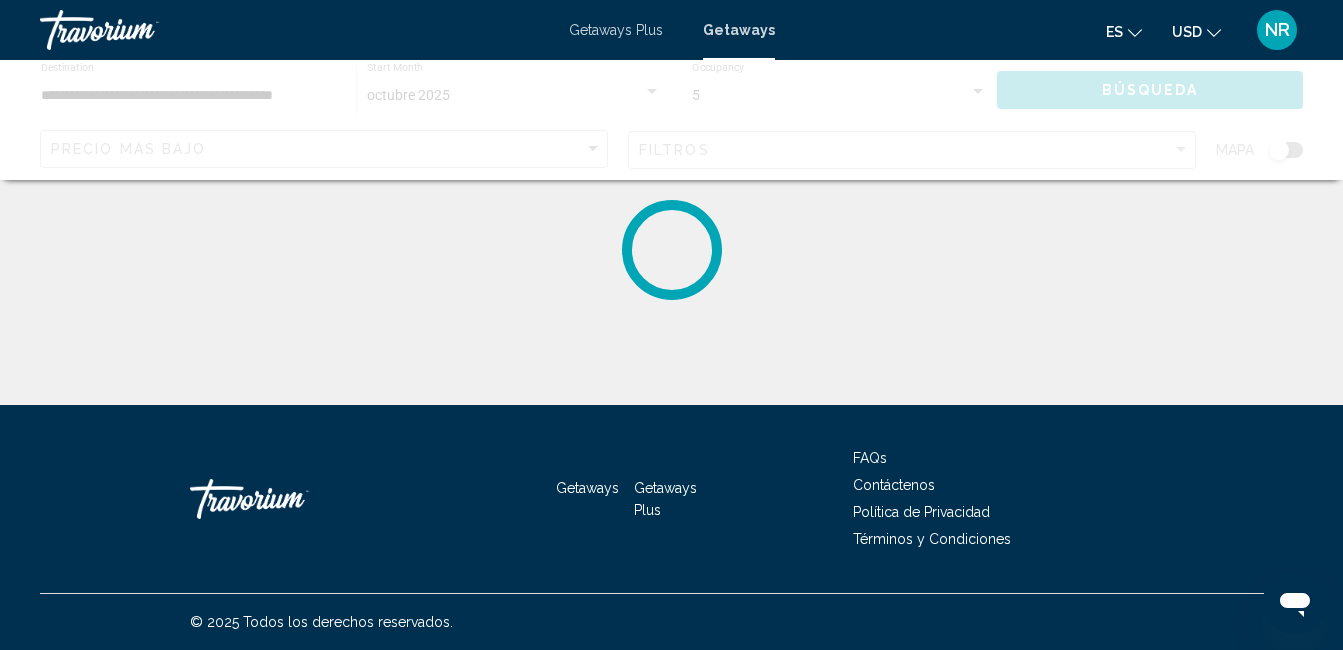 scroll, scrollTop: 0, scrollLeft: 0, axis: both 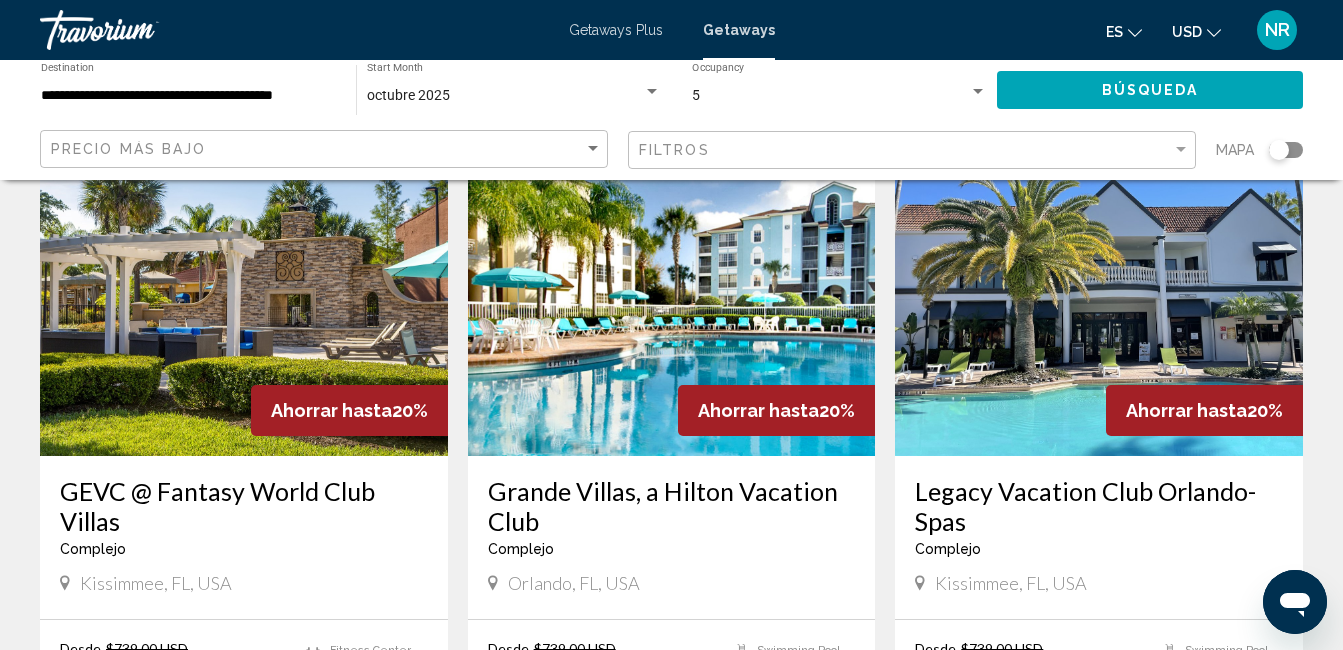 click at bounding box center (672, 296) 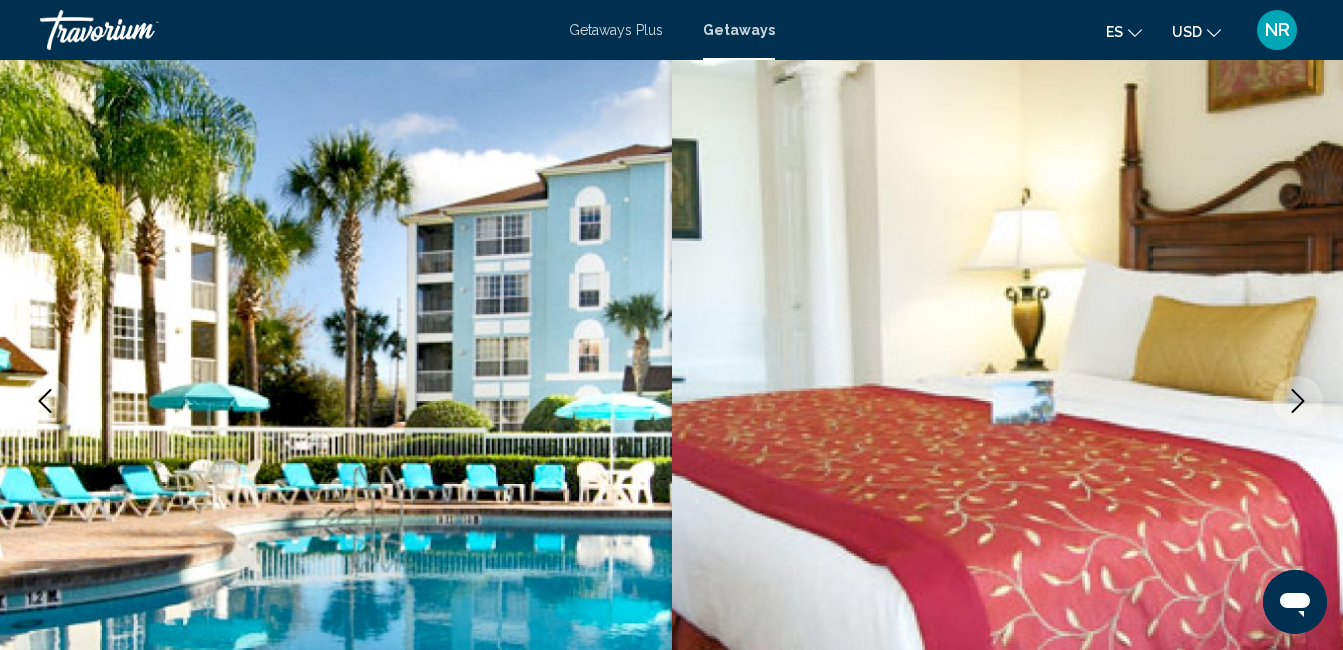 scroll, scrollTop: 210, scrollLeft: 0, axis: vertical 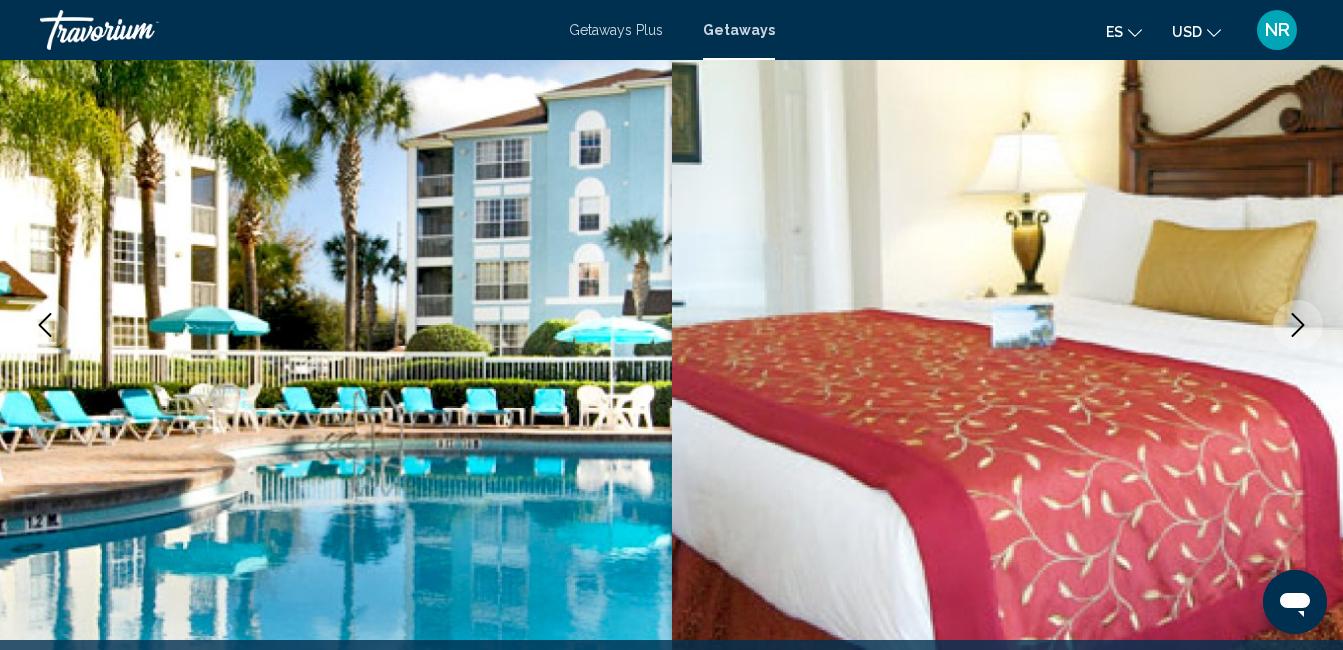 click 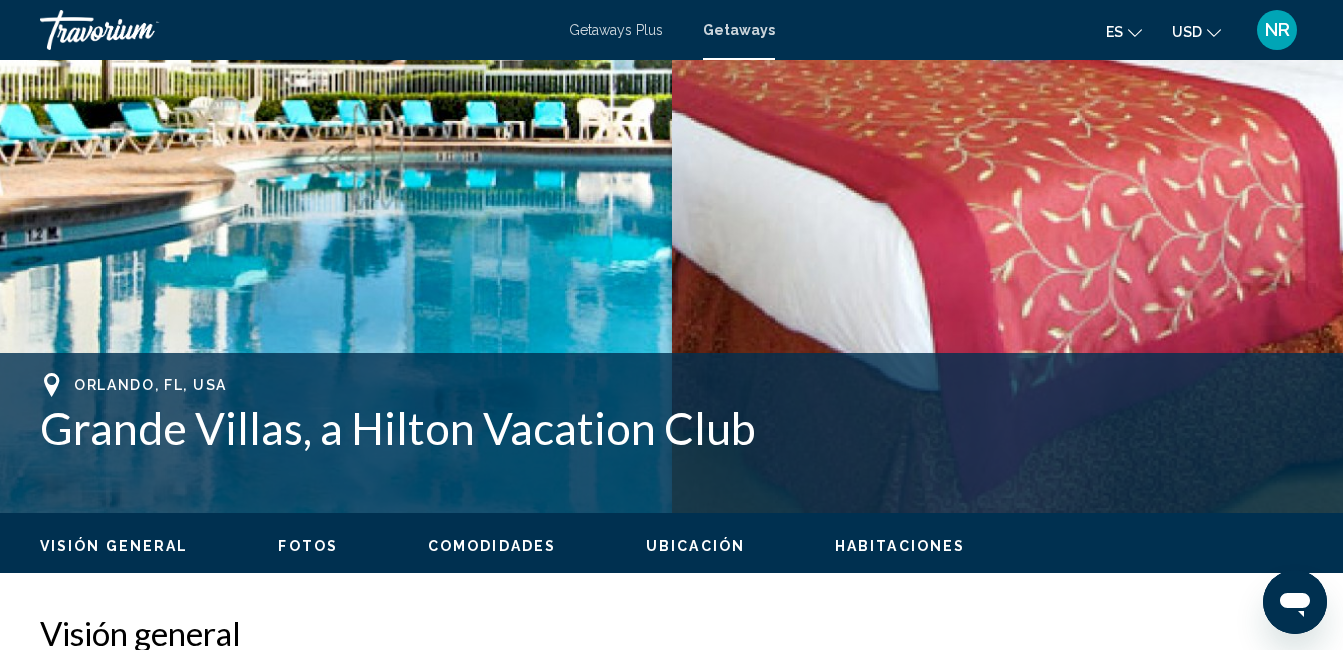 scroll, scrollTop: 513, scrollLeft: 0, axis: vertical 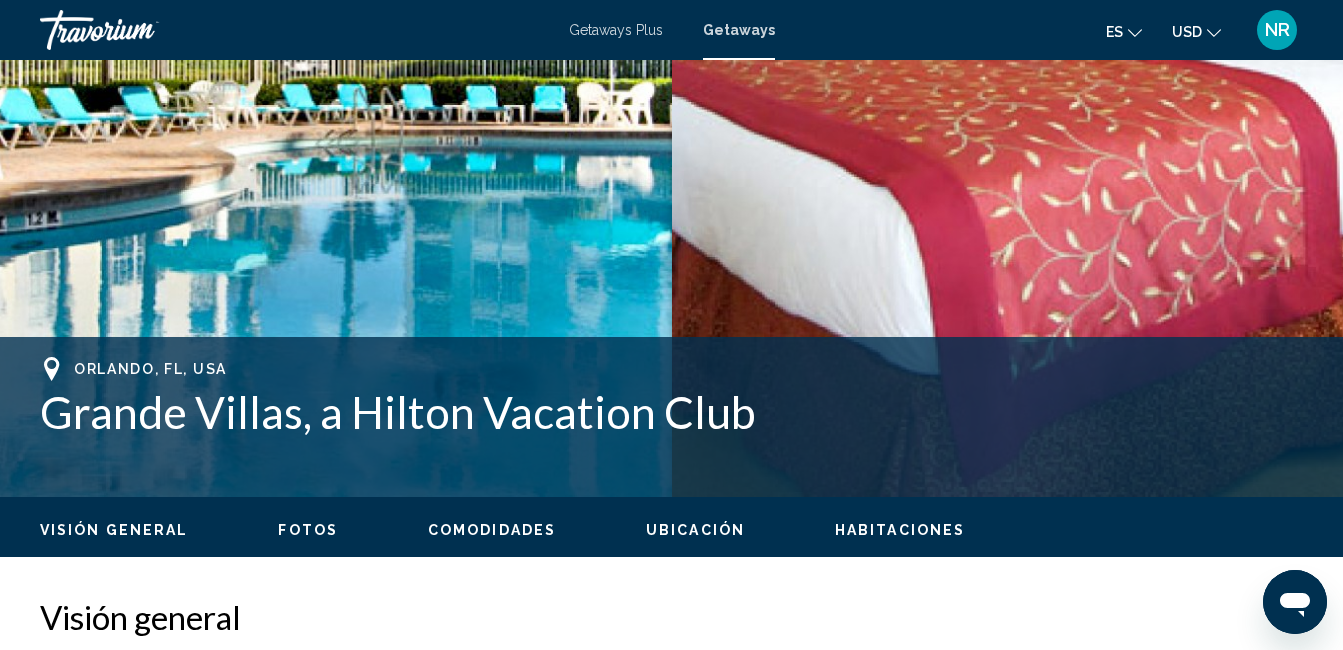 click on "Fotos" at bounding box center (308, 530) 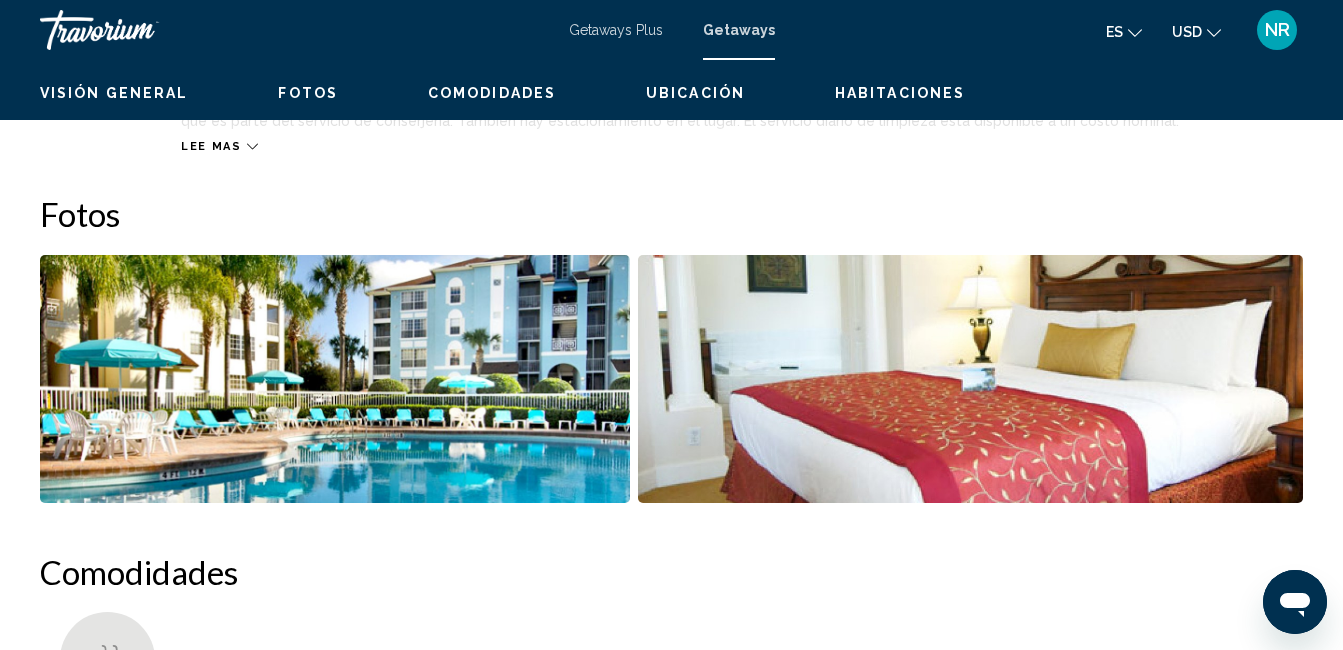 scroll, scrollTop: 1241, scrollLeft: 0, axis: vertical 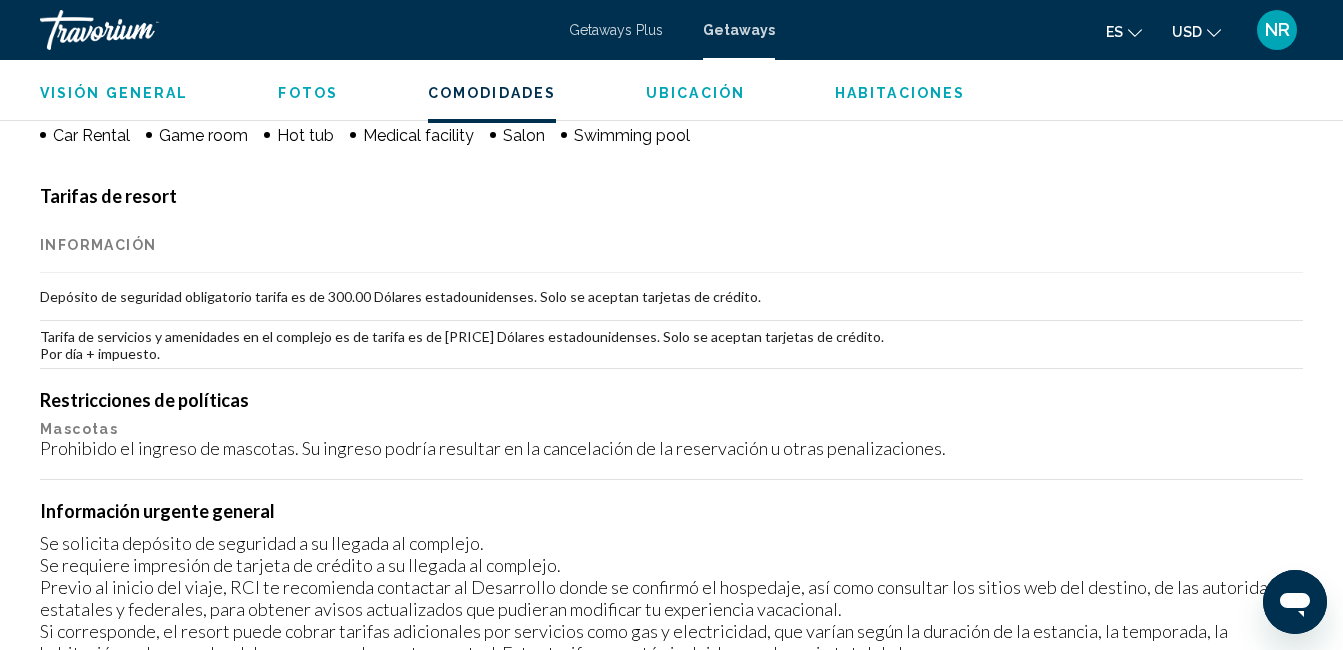 click on "Comodidades
Swimming Pool Car Rental Game room Hot tub Medical facility Salon Swimming pool No hay servicios disponibles. Tarifas de resort  Información  Depósito de seguridad obligatorio tarifa es de [PRICE] Dólares estadounidenses. Solo se aceptan tarjetas de crédito. Tarifa de servicios y amenidades en el complejo es de  tarifa es de [PRICE] Dólares estadounidenses. Solo se aceptan tarjetas de crédito. Por día + impuesto. Restricciones de políticas Mascotas Prohibido el ingreso de mascotas. Su ingreso podría resultar en la cancelación de la reservación u otras penalizaciones. Información urgente general Se solicita depósito de seguridad a su llegada al complejo. Se requiere impresión de tarjeta de crédito a su llegada al complejo." at bounding box center [671, 303] 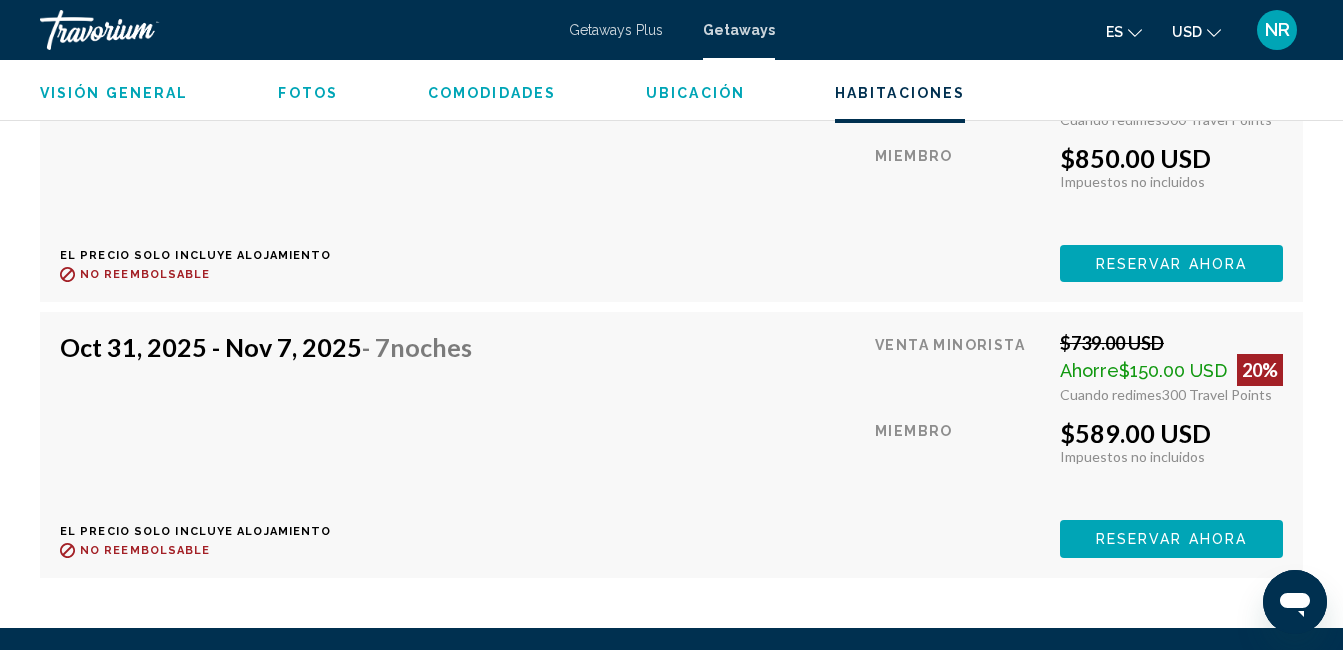 scroll, scrollTop: 3958, scrollLeft: 0, axis: vertical 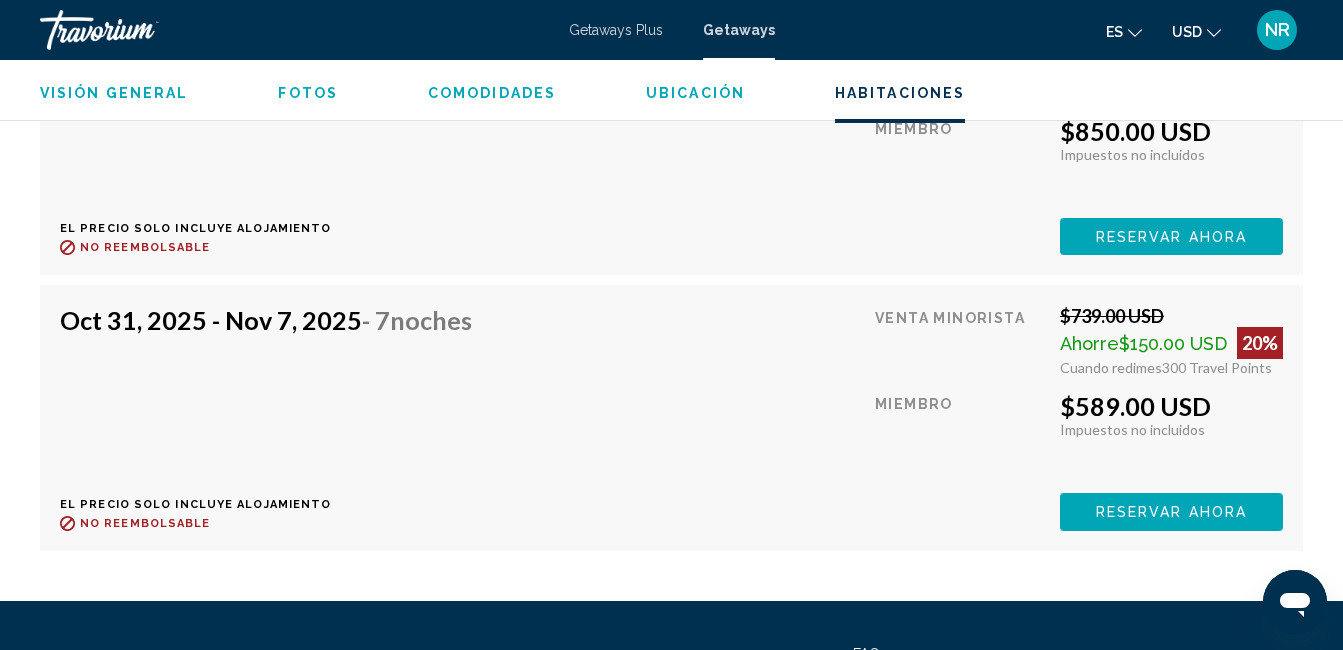 click on "Reservar ahora" at bounding box center [1171, -38] 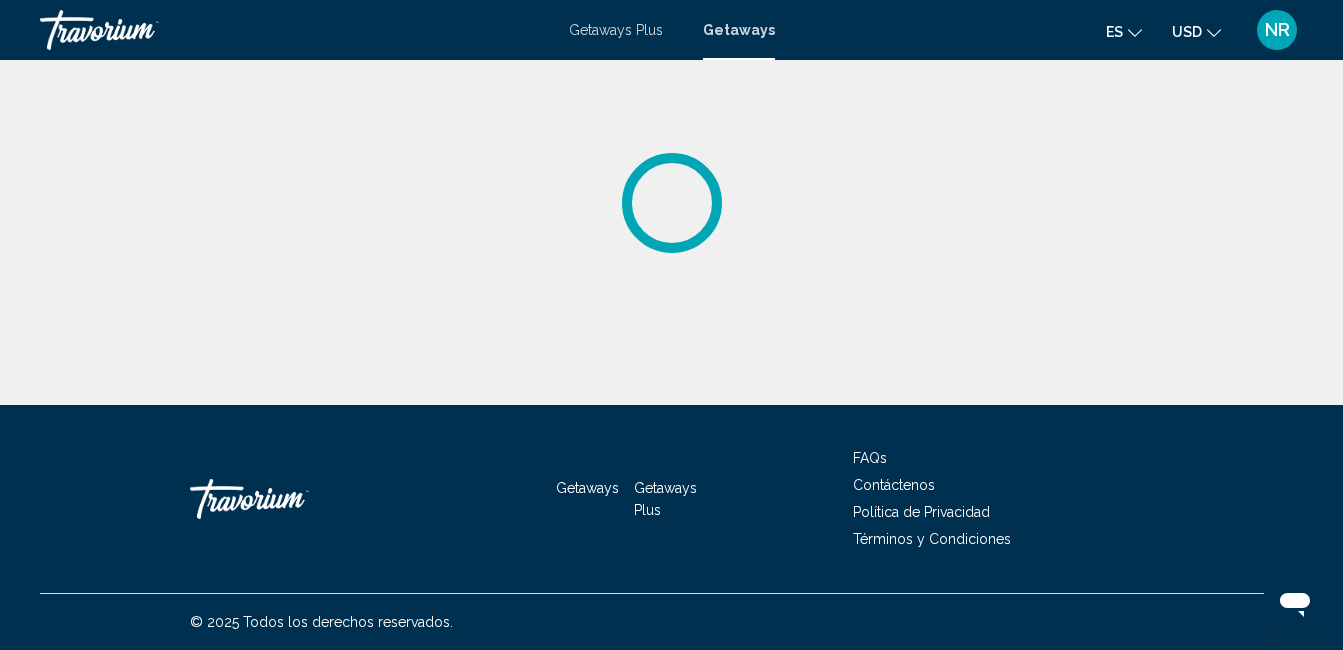 scroll, scrollTop: 0, scrollLeft: 0, axis: both 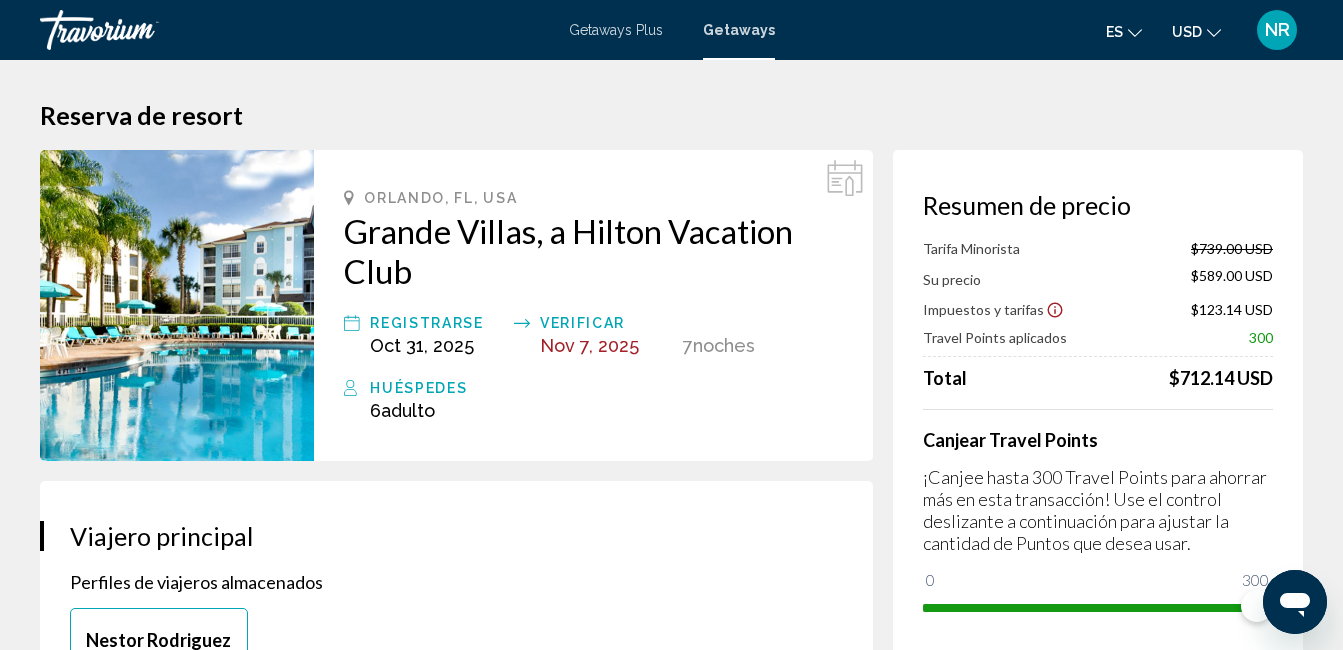 click on "**********" at bounding box center [671, 2145] 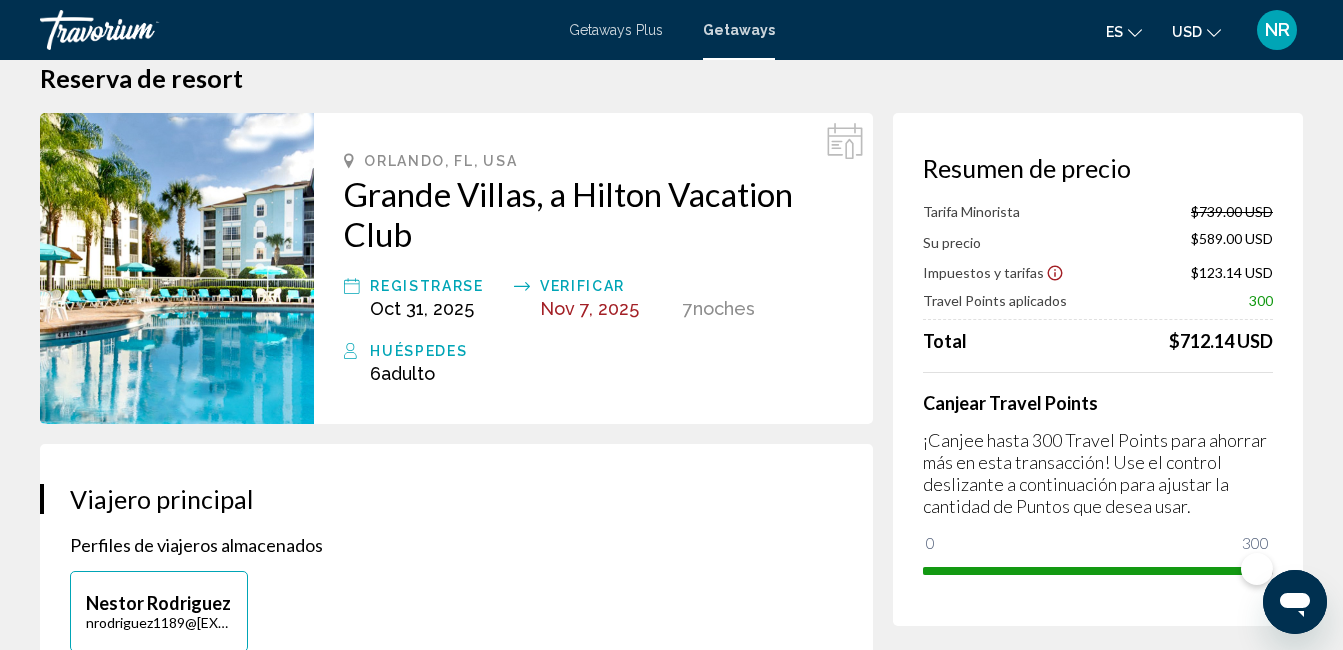 scroll, scrollTop: 0, scrollLeft: 0, axis: both 